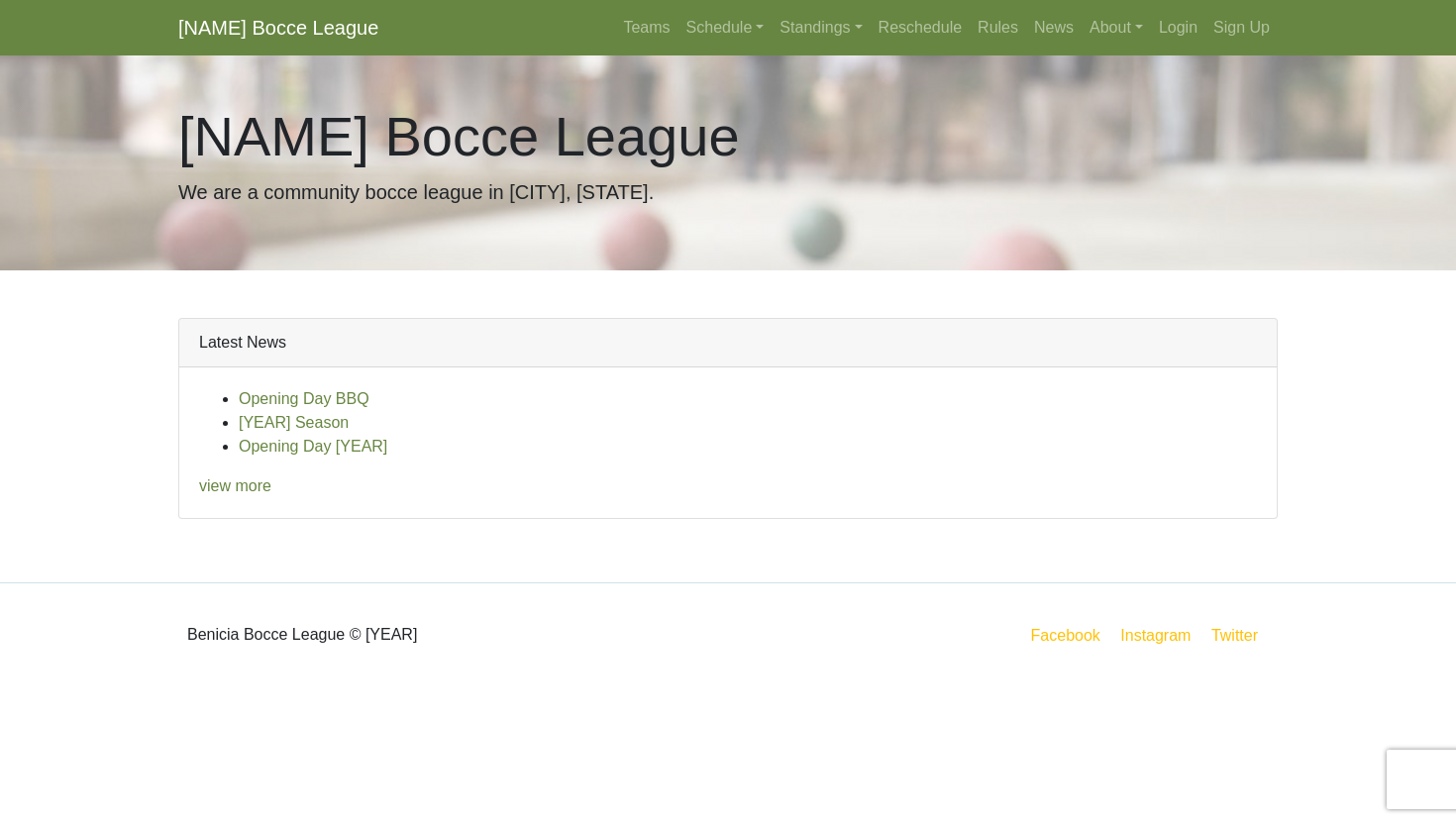 scroll, scrollTop: 0, scrollLeft: 0, axis: both 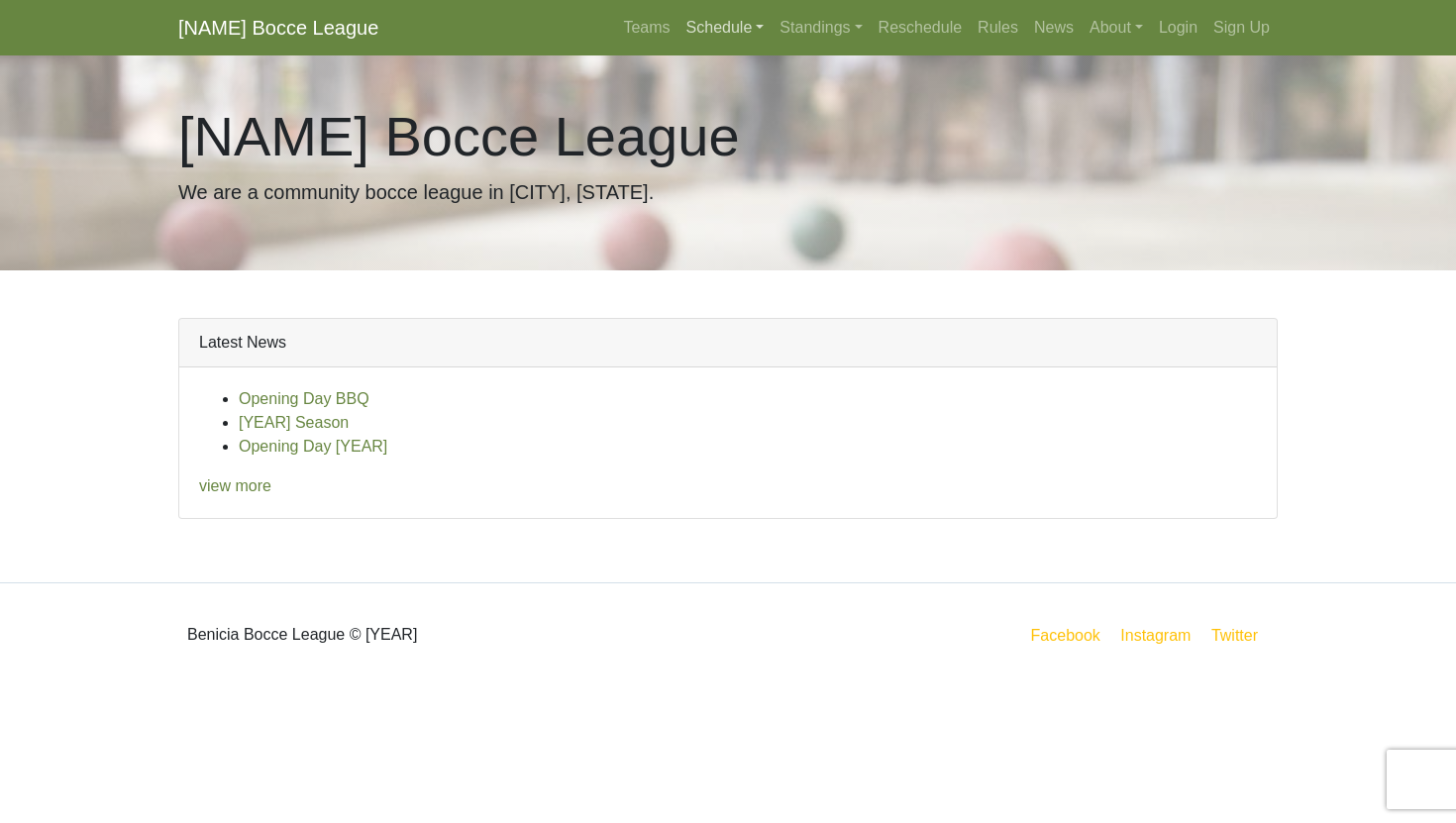 click on "Schedule" at bounding box center (725, 28) 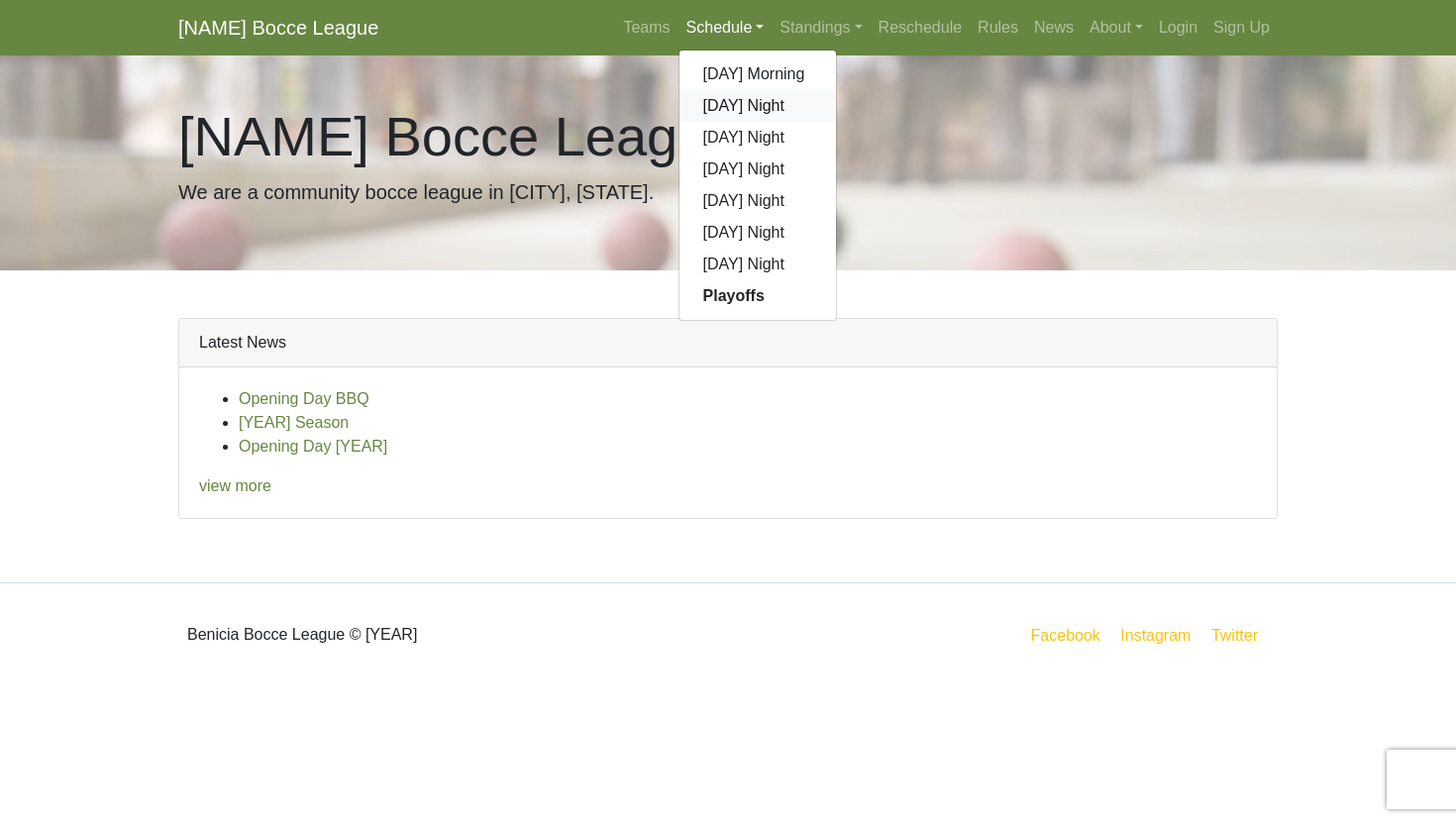 click on "[DAY] Night" at bounding box center (758, 106) 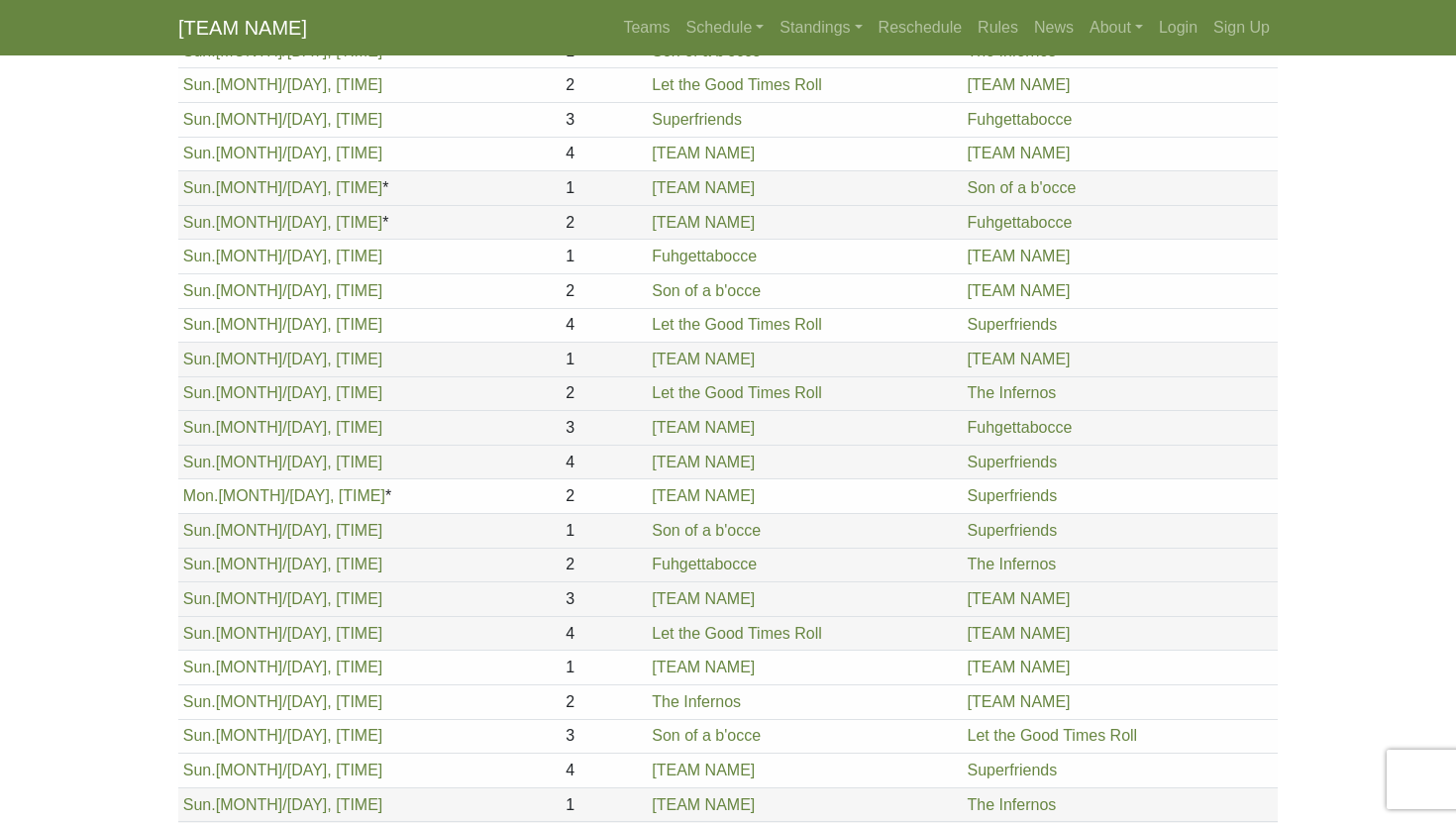 scroll, scrollTop: 0, scrollLeft: 0, axis: both 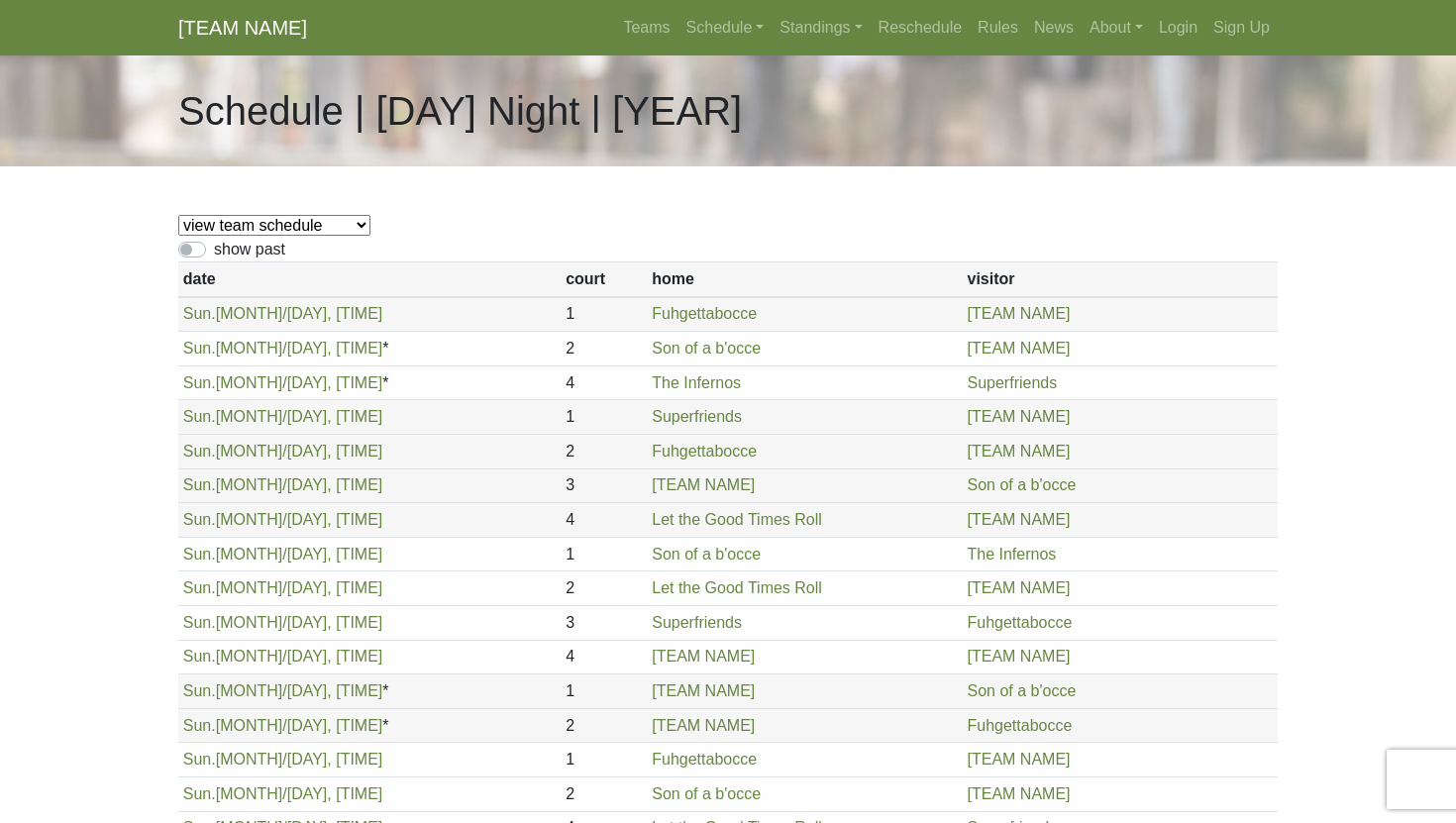 click on "view team schedule
[TEAM NAME]
[TEAM NAME]
[TEAM NAME]
[TEAM NAME]
[TEAM NAME]
[TEAM NAME]
[TEAM NAME]
[TEAM NAME]
[TEAM NAME]" at bounding box center (274, 225) 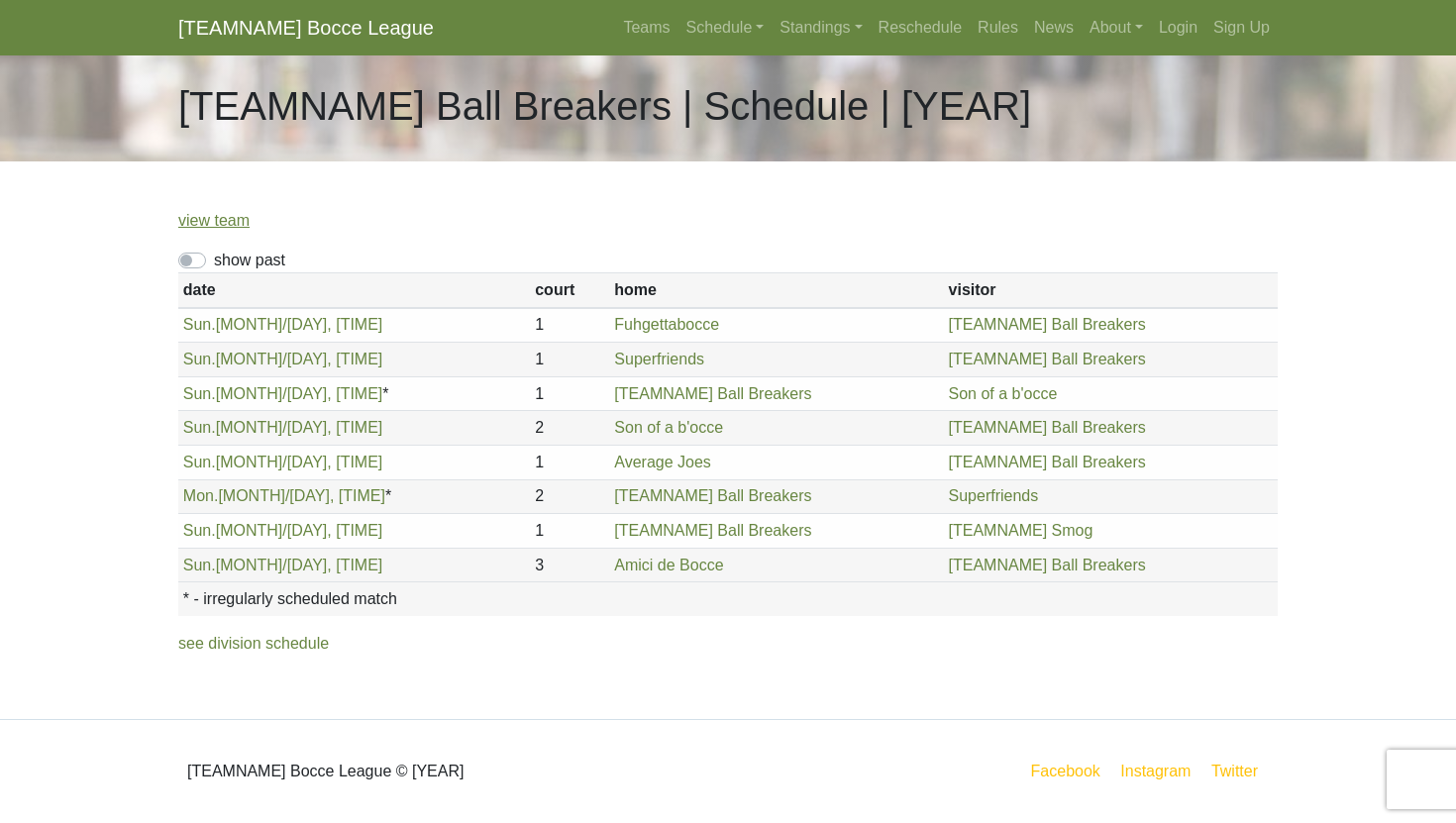 scroll, scrollTop: 0, scrollLeft: 0, axis: both 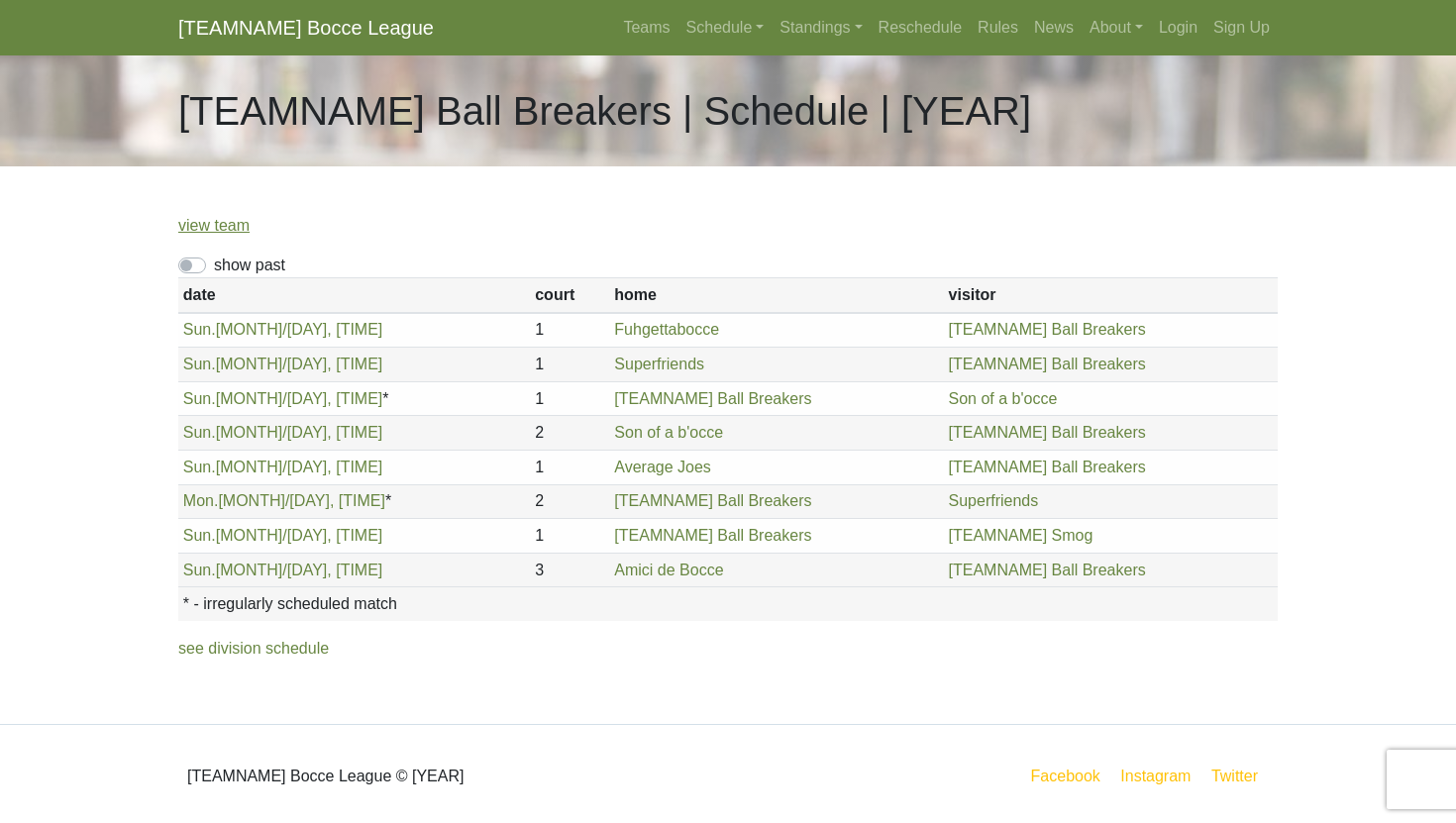 click on "show past" at bounding box center (728, 265) 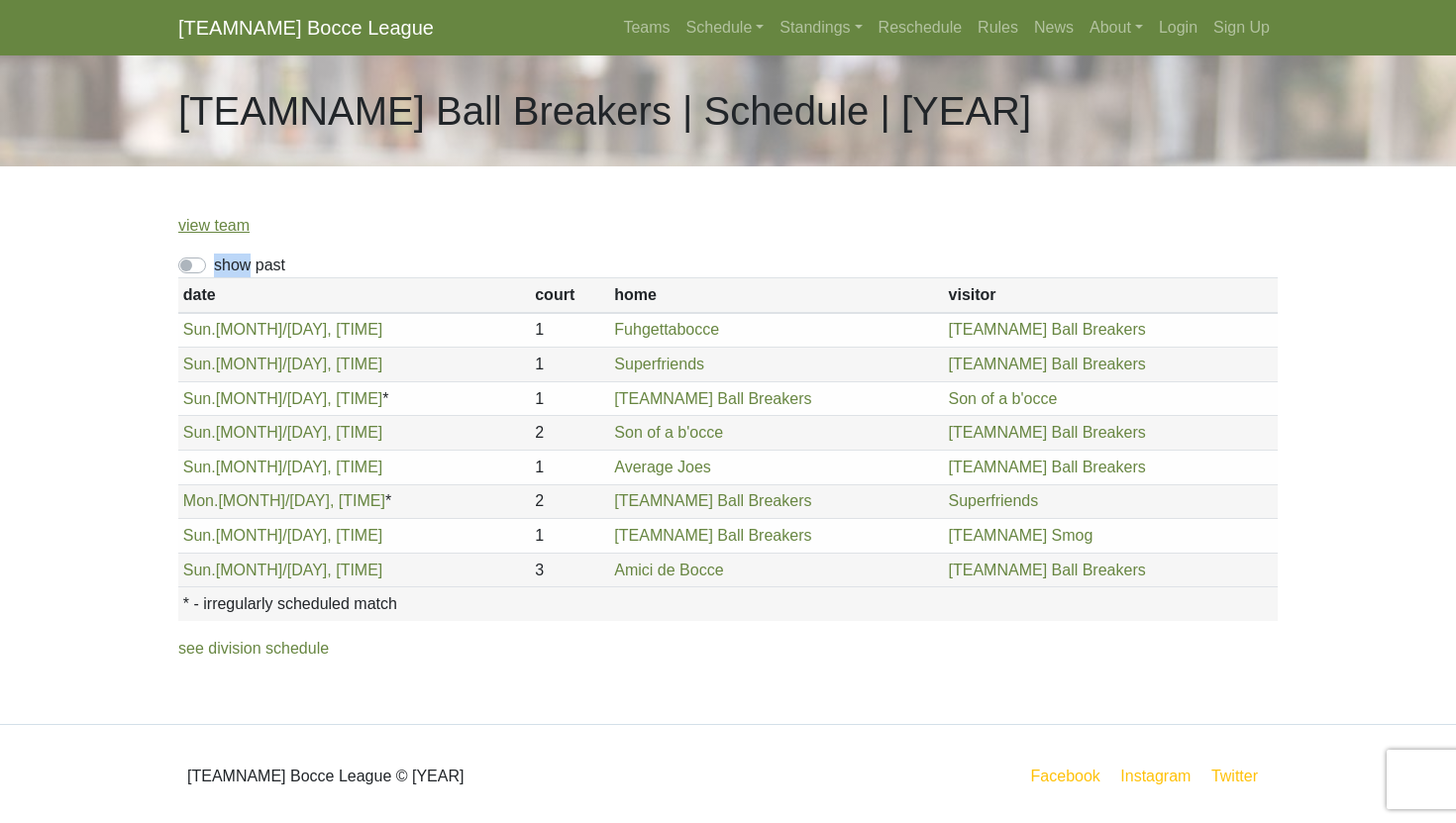 click on "show past" at bounding box center [250, 265] 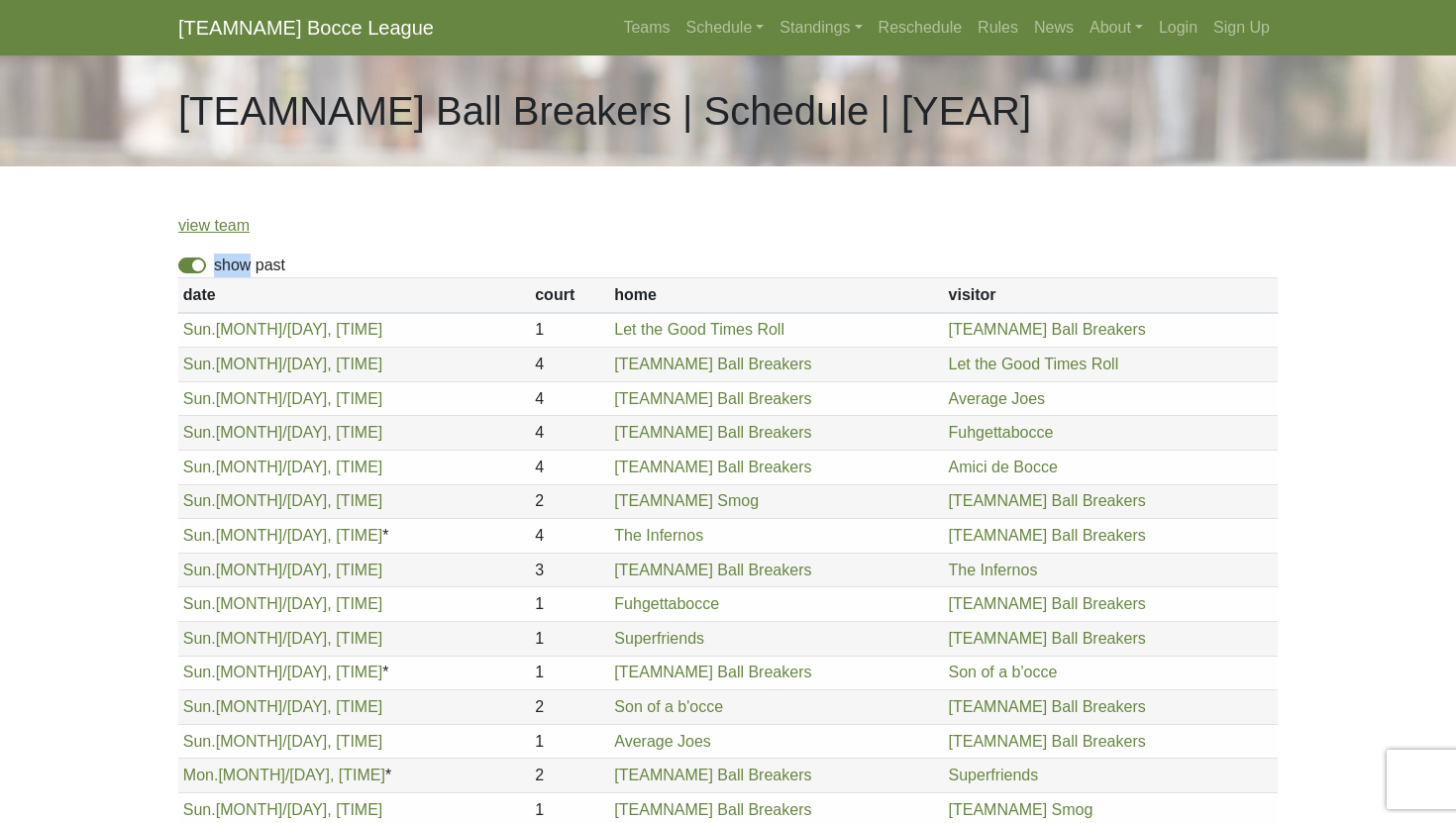 click on "show past" at bounding box center [250, 265] 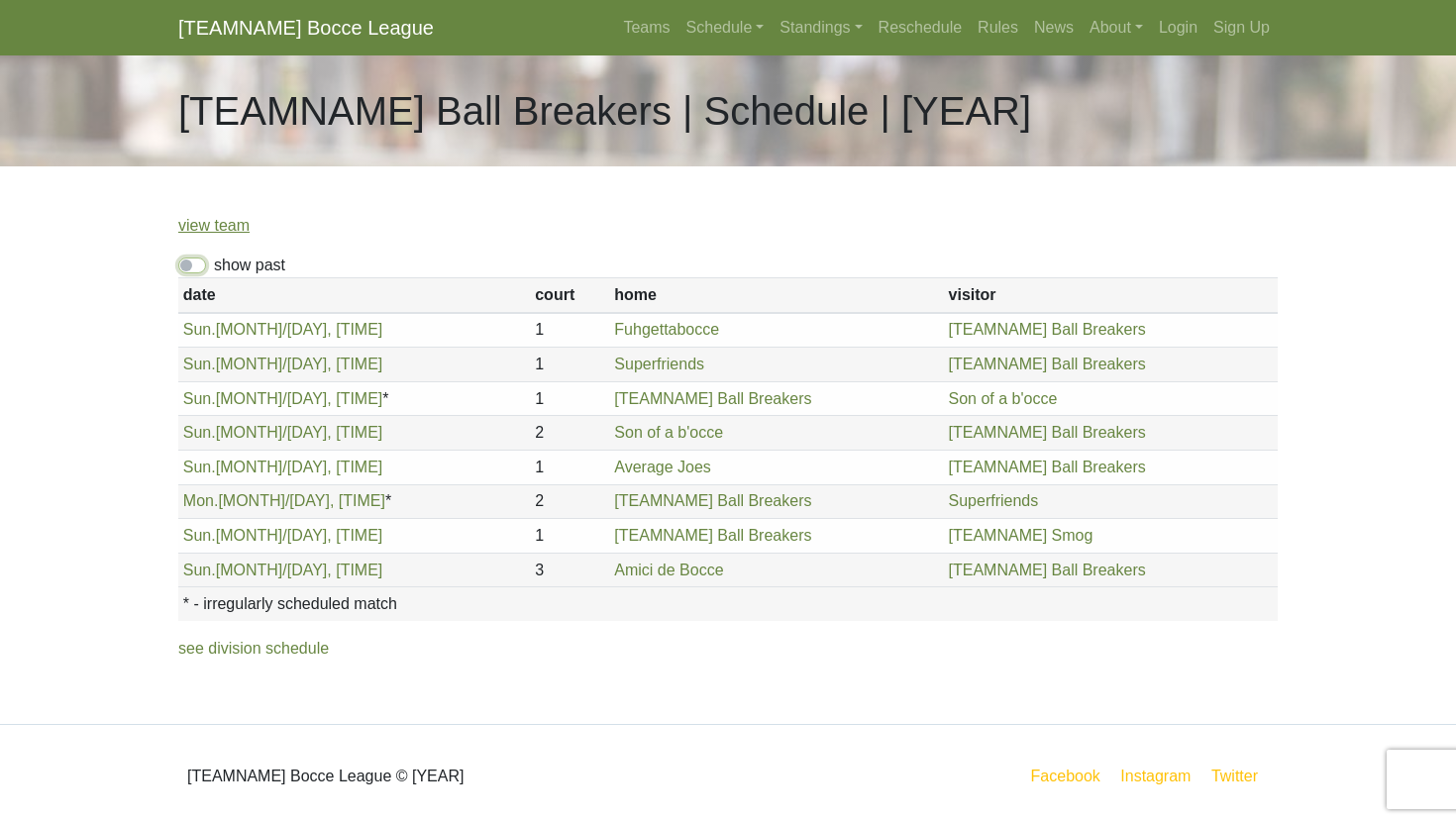 scroll, scrollTop: 5, scrollLeft: 0, axis: vertical 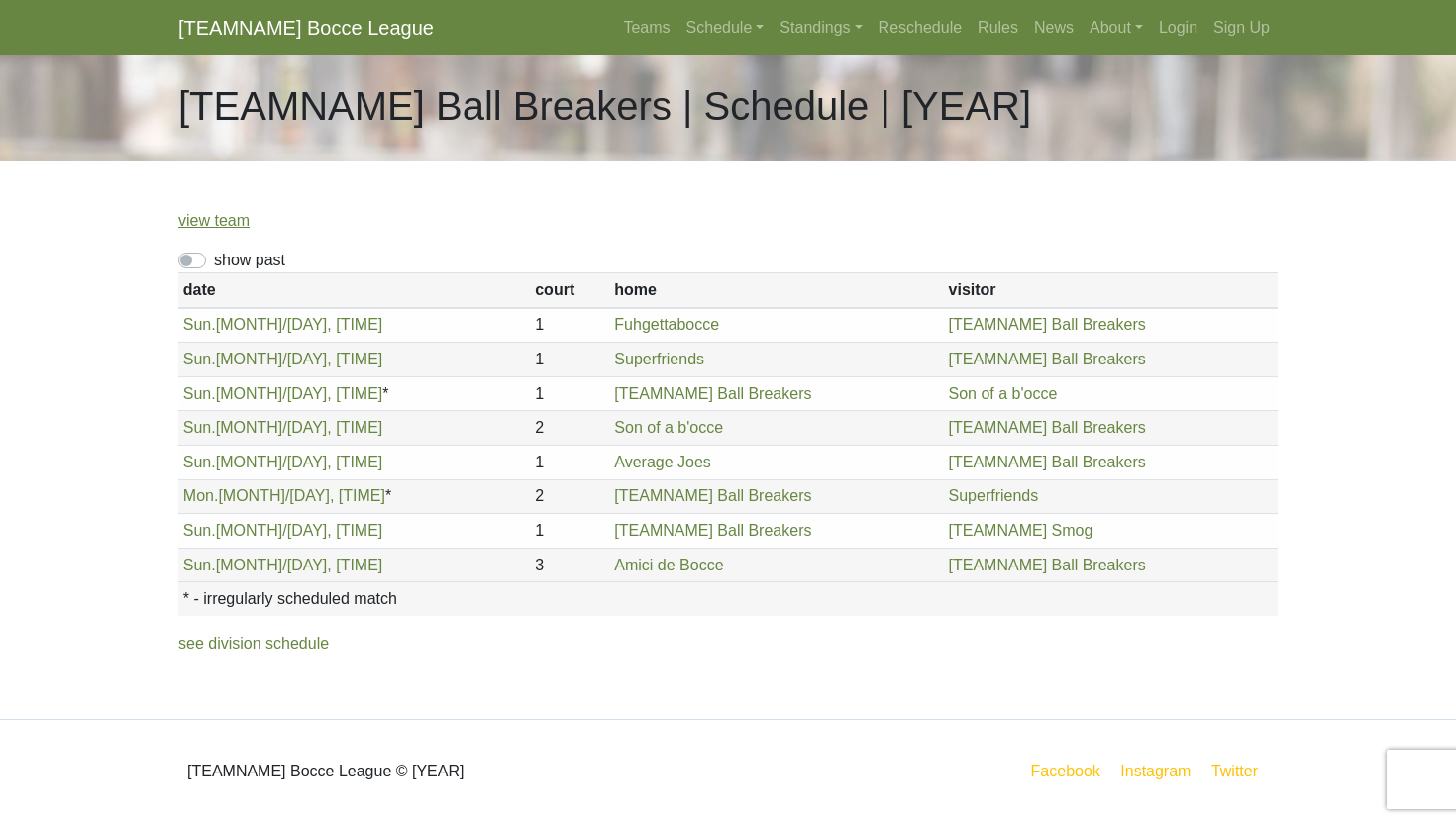 click on "view team
show past
date
court
home
visitor
* - irregularly scheduled match
Sun.
5/4, 6pm
1
Let the Good Times Roll
4" at bounding box center (728, 440) 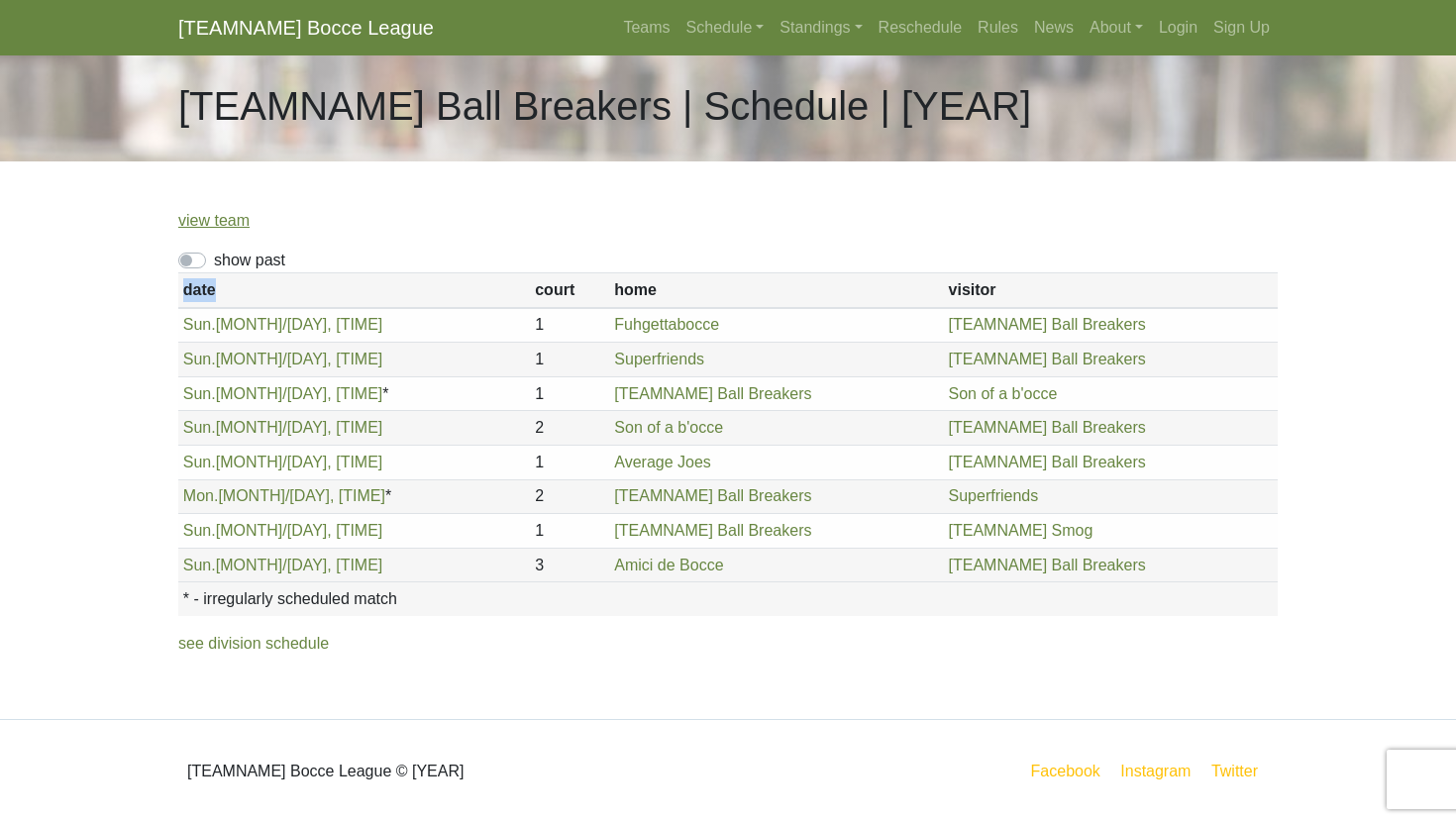 drag, startPoint x: 260, startPoint y: 279, endPoint x: 999, endPoint y: 628, distance: 817.26495 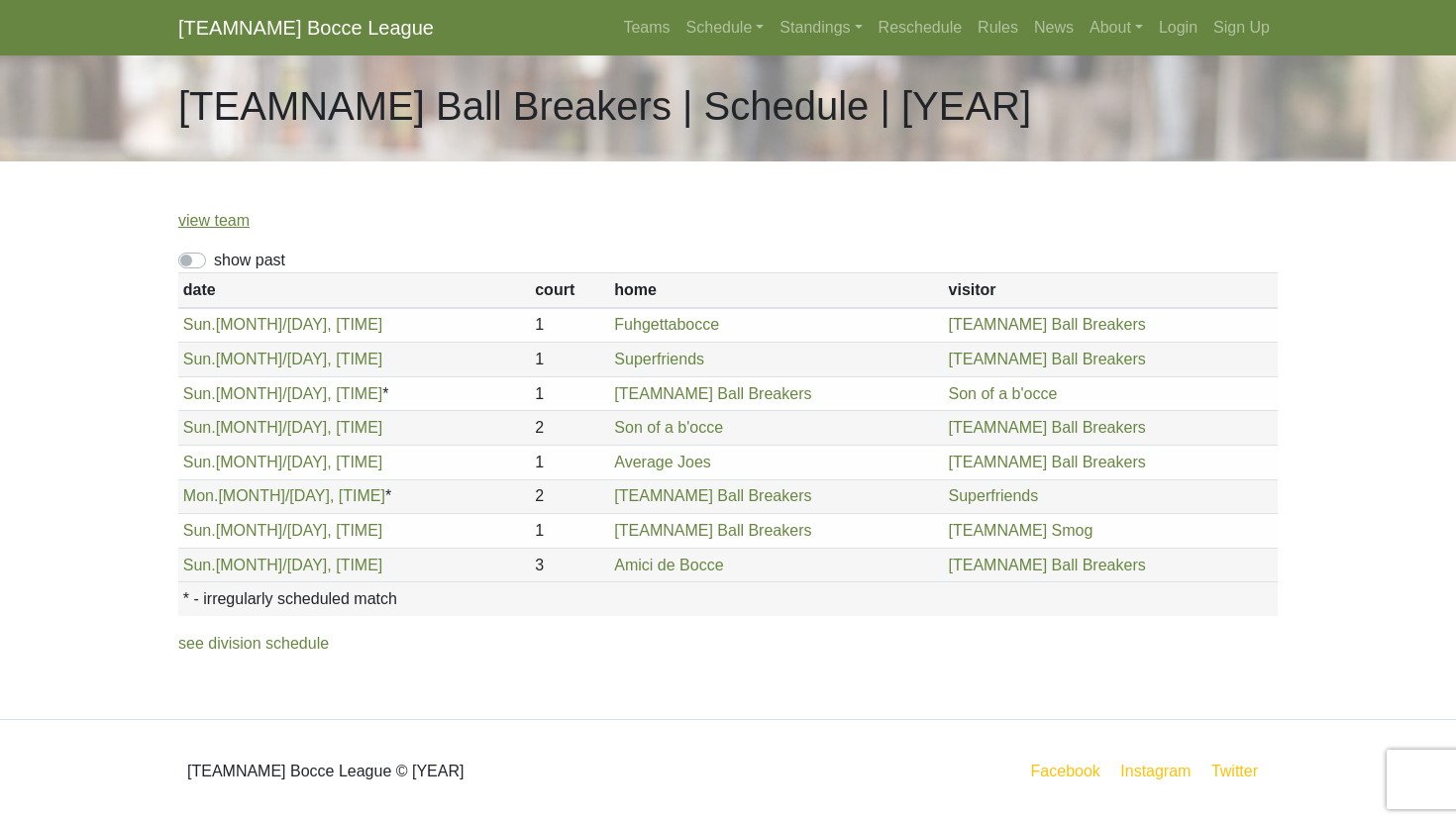 scroll, scrollTop: 0, scrollLeft: 0, axis: both 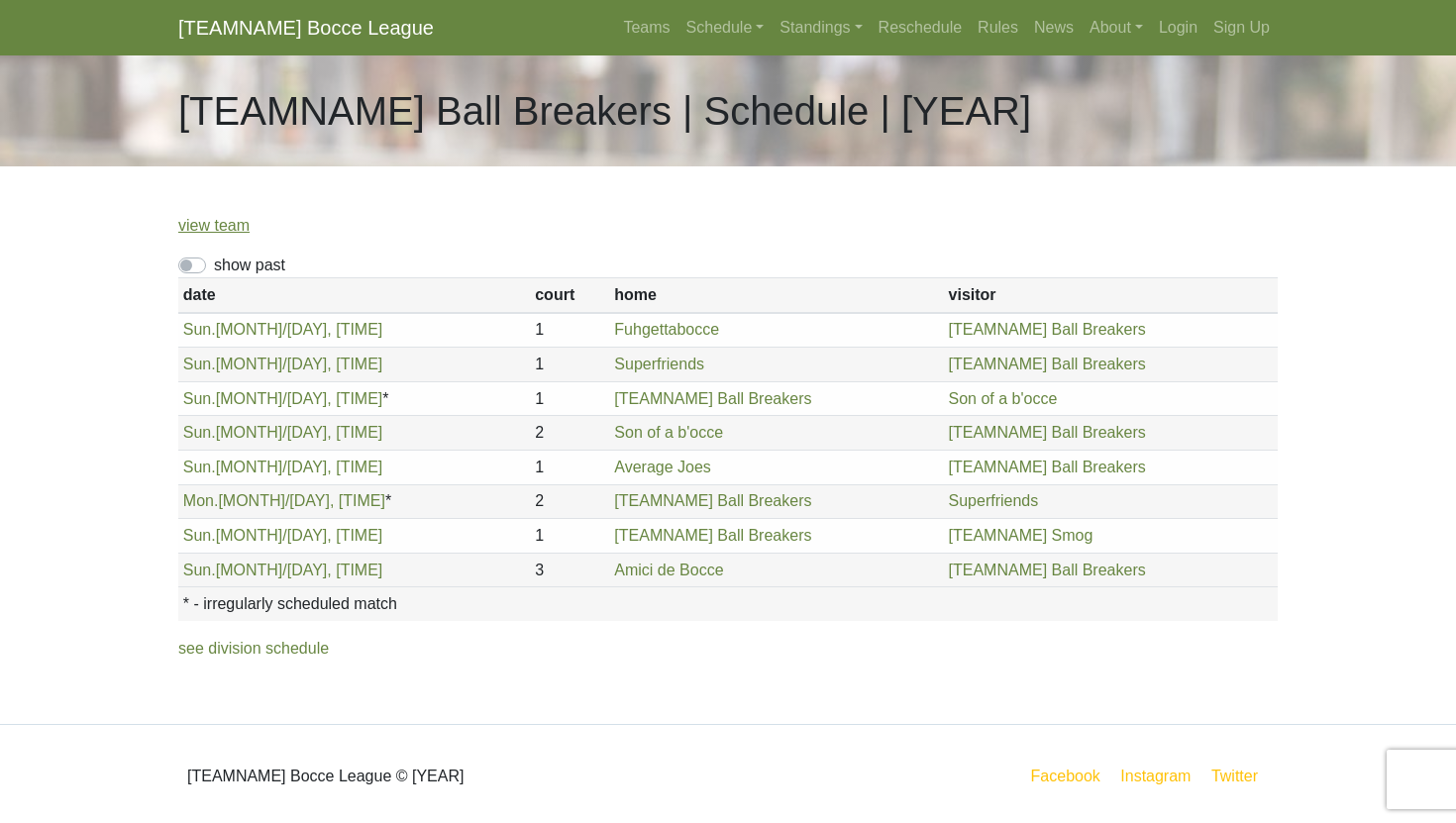 click on "view team
show past
date
court
home
visitor
* - irregularly scheduled match
Sun.
5/4, 6pm
1
Let the Good Times Roll
4" at bounding box center [728, 445] 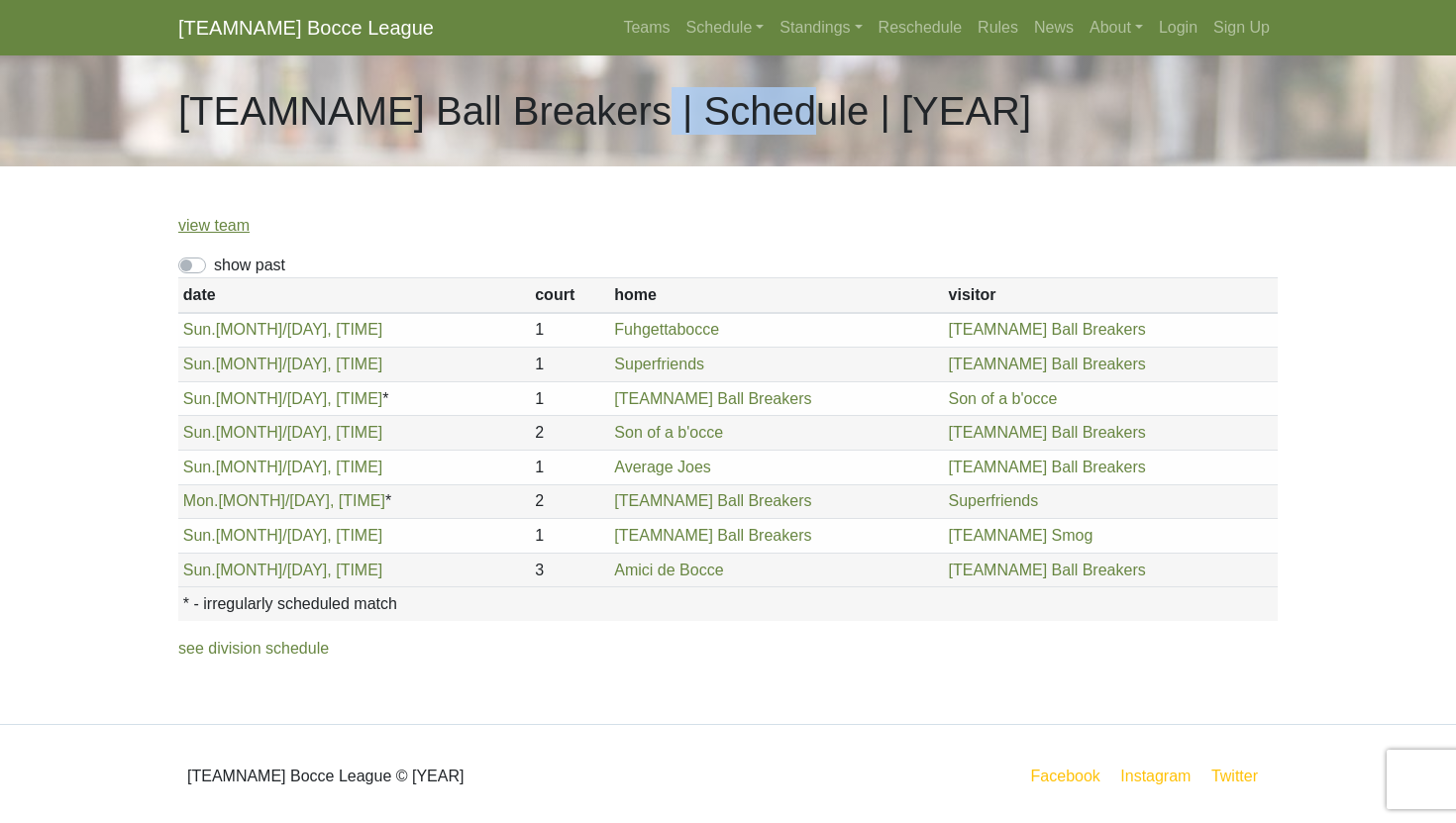 click on "Benicia Ball Breakers | Schedule" at bounding box center (604, 111) 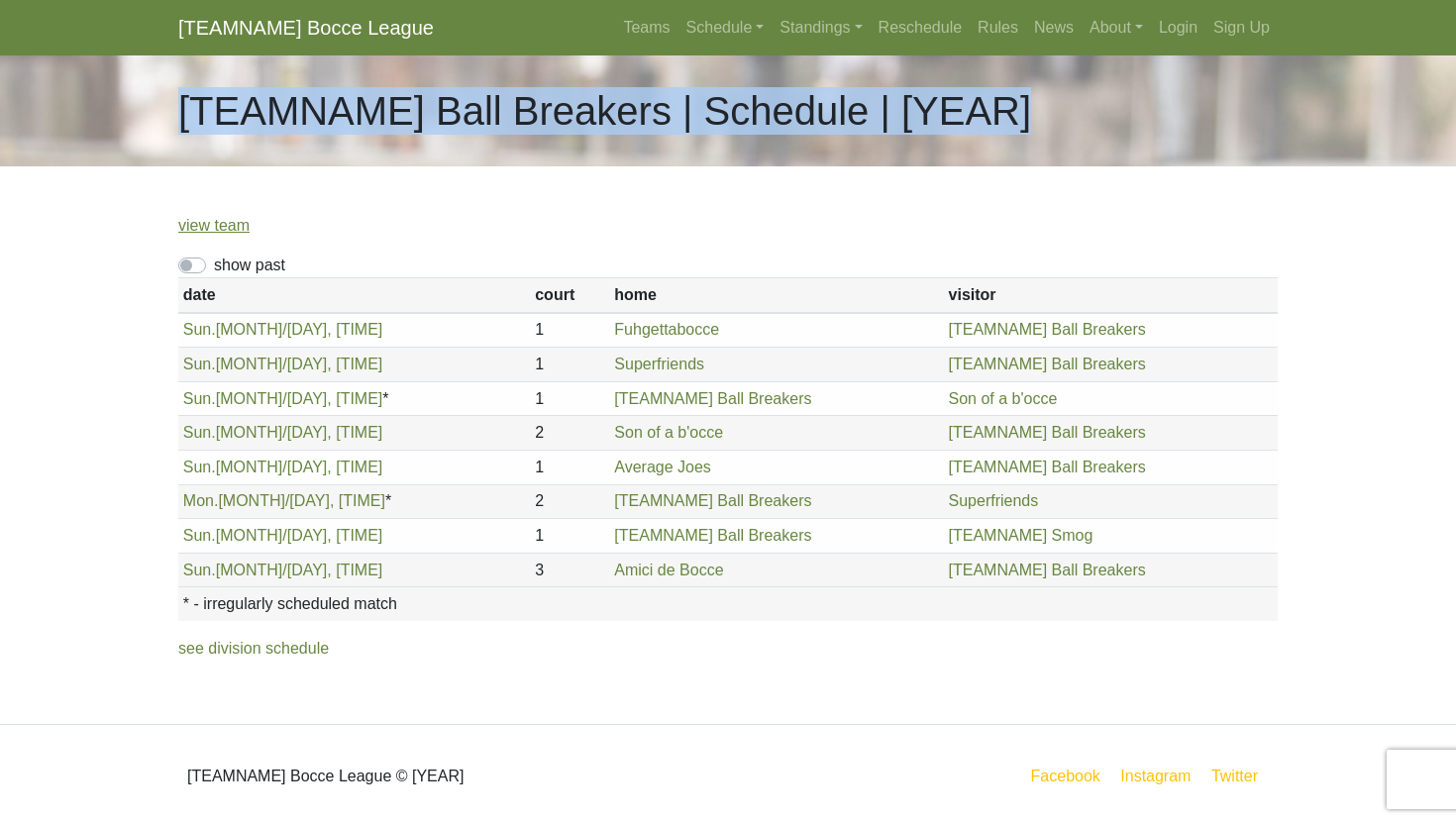 click on "Benicia Ball Breakers | Schedule" at bounding box center (604, 111) 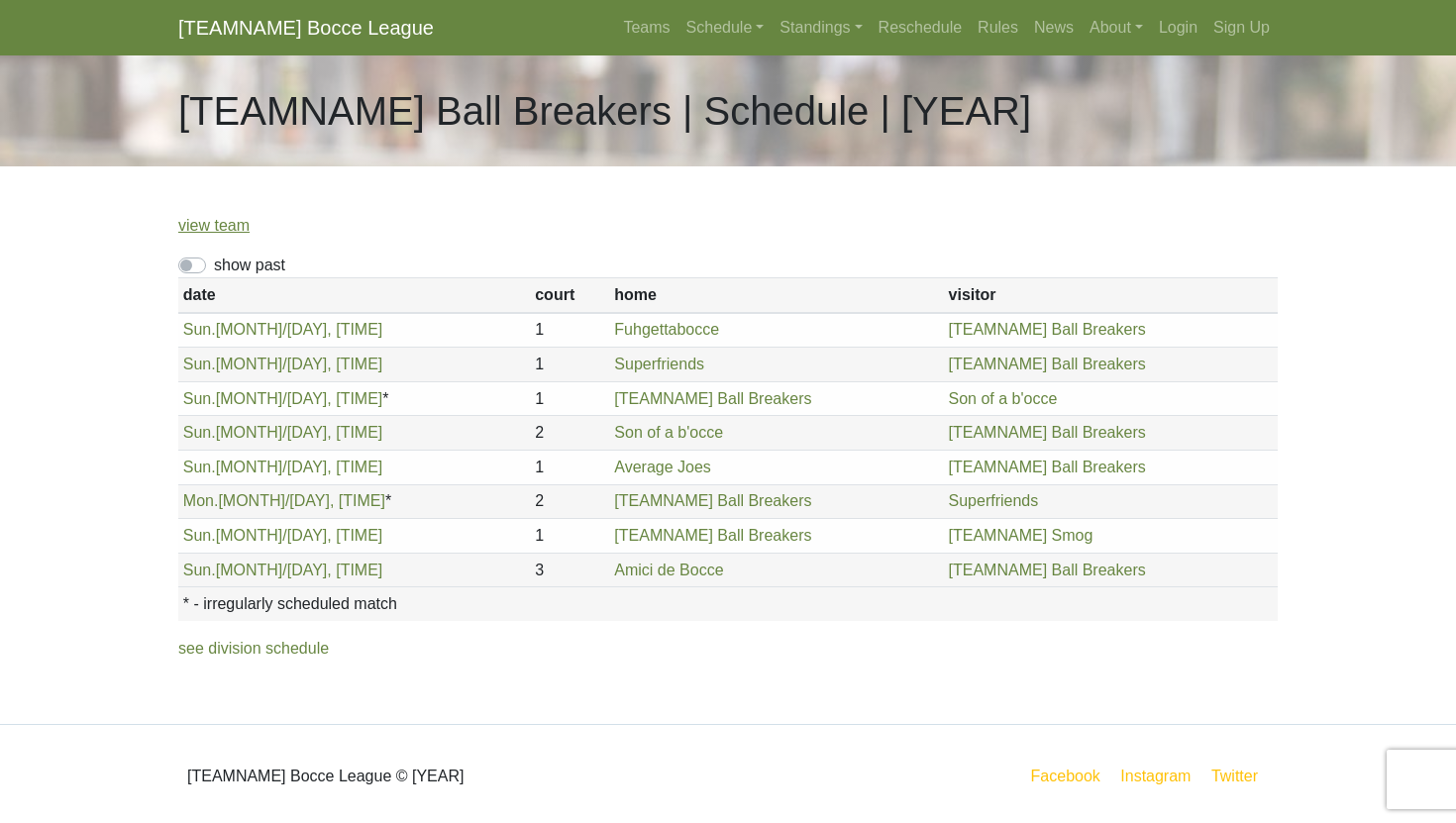 click on "show past" at bounding box center [250, 265] 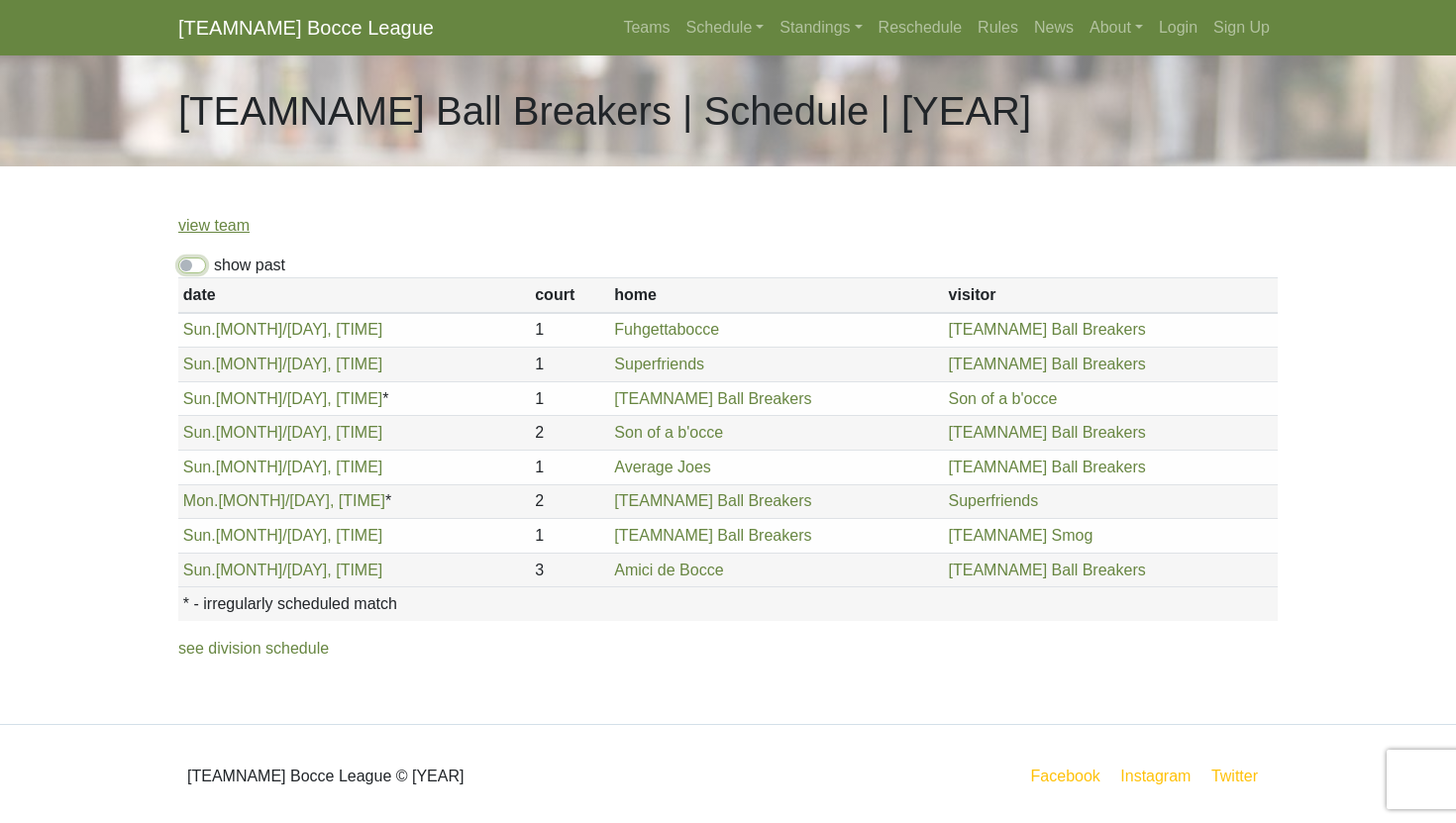 click on "show past" at bounding box center [220, 259] 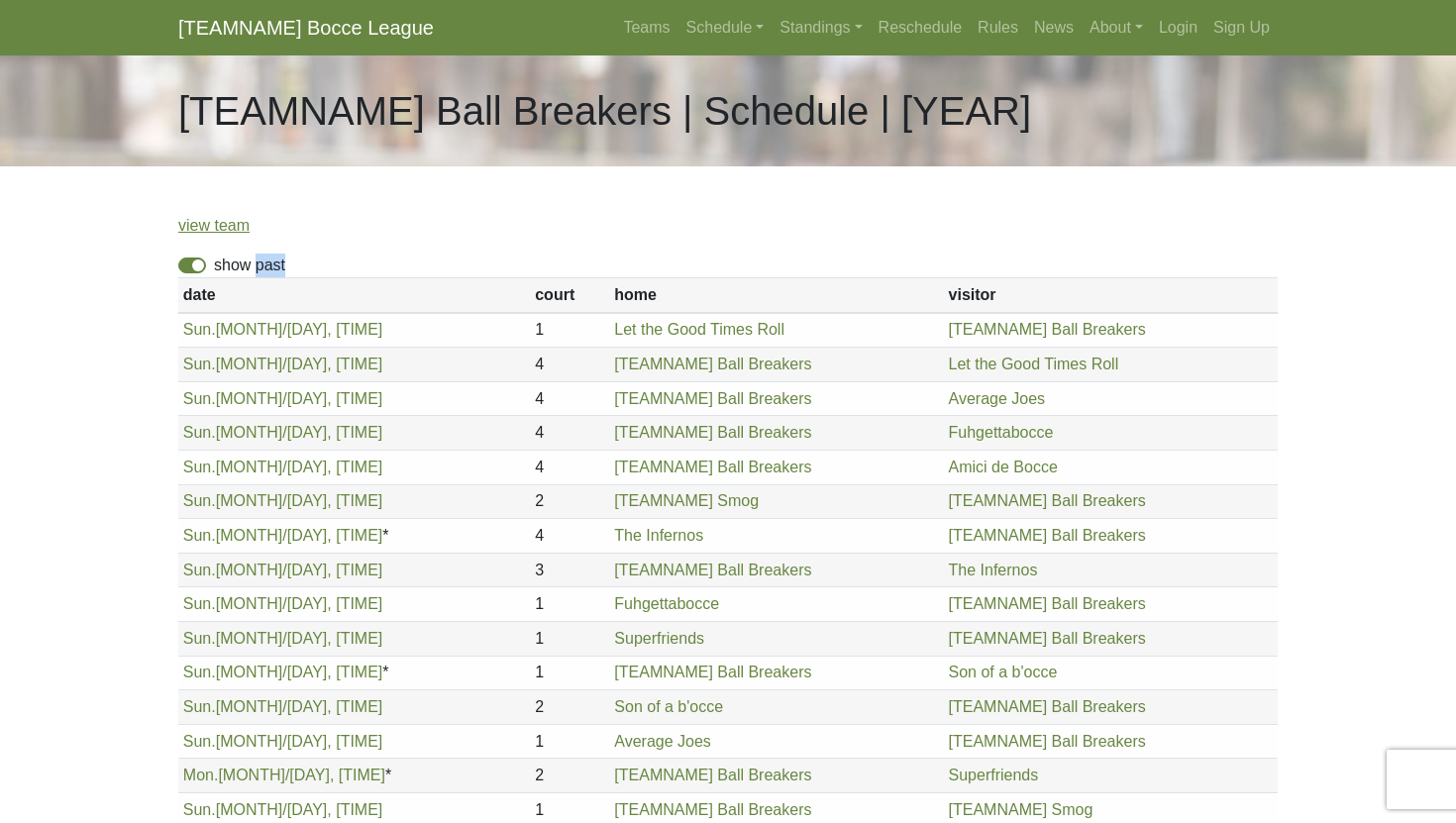 click on "show past" at bounding box center (250, 265) 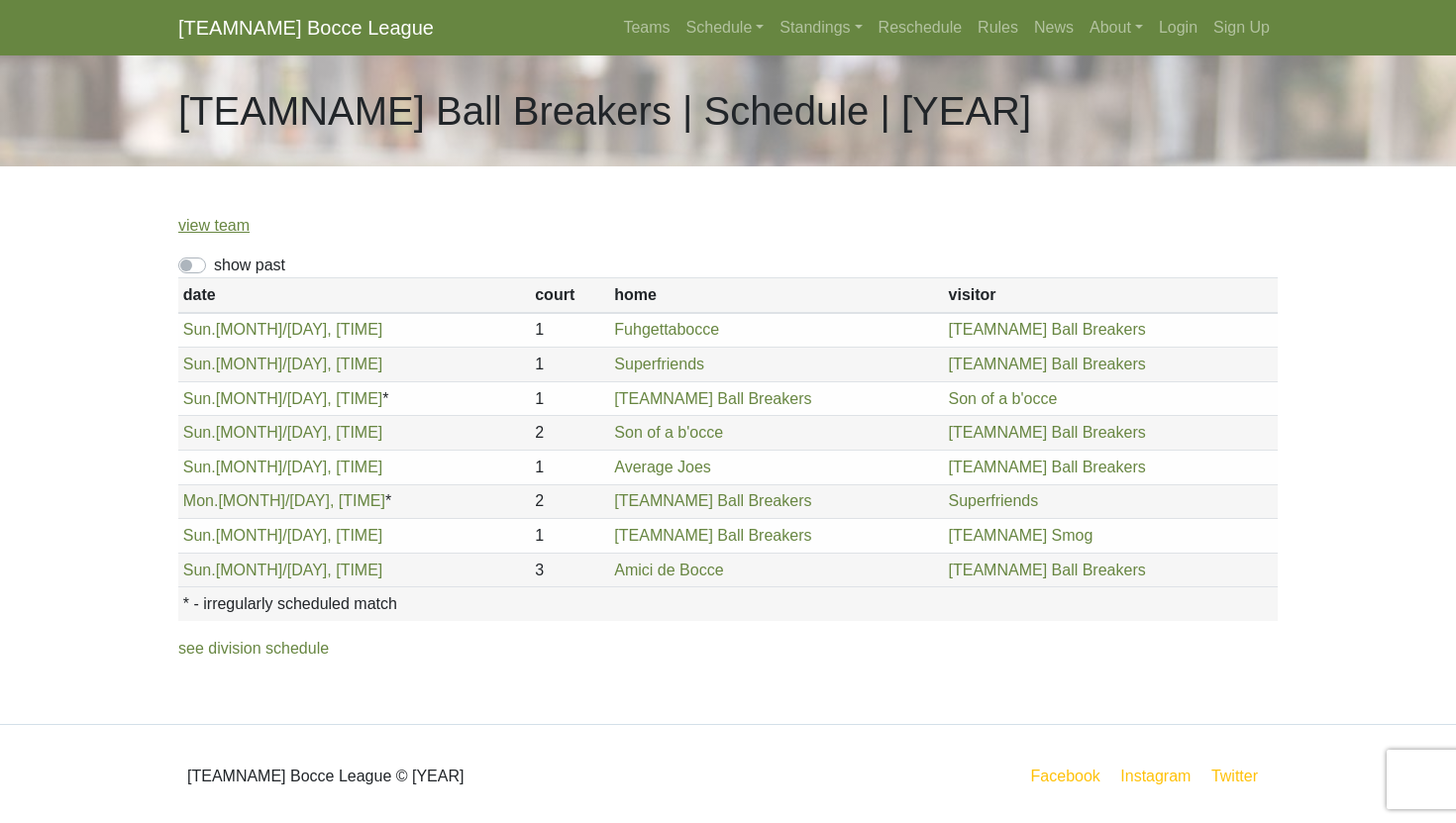 click on "show past" at bounding box center [728, 265] 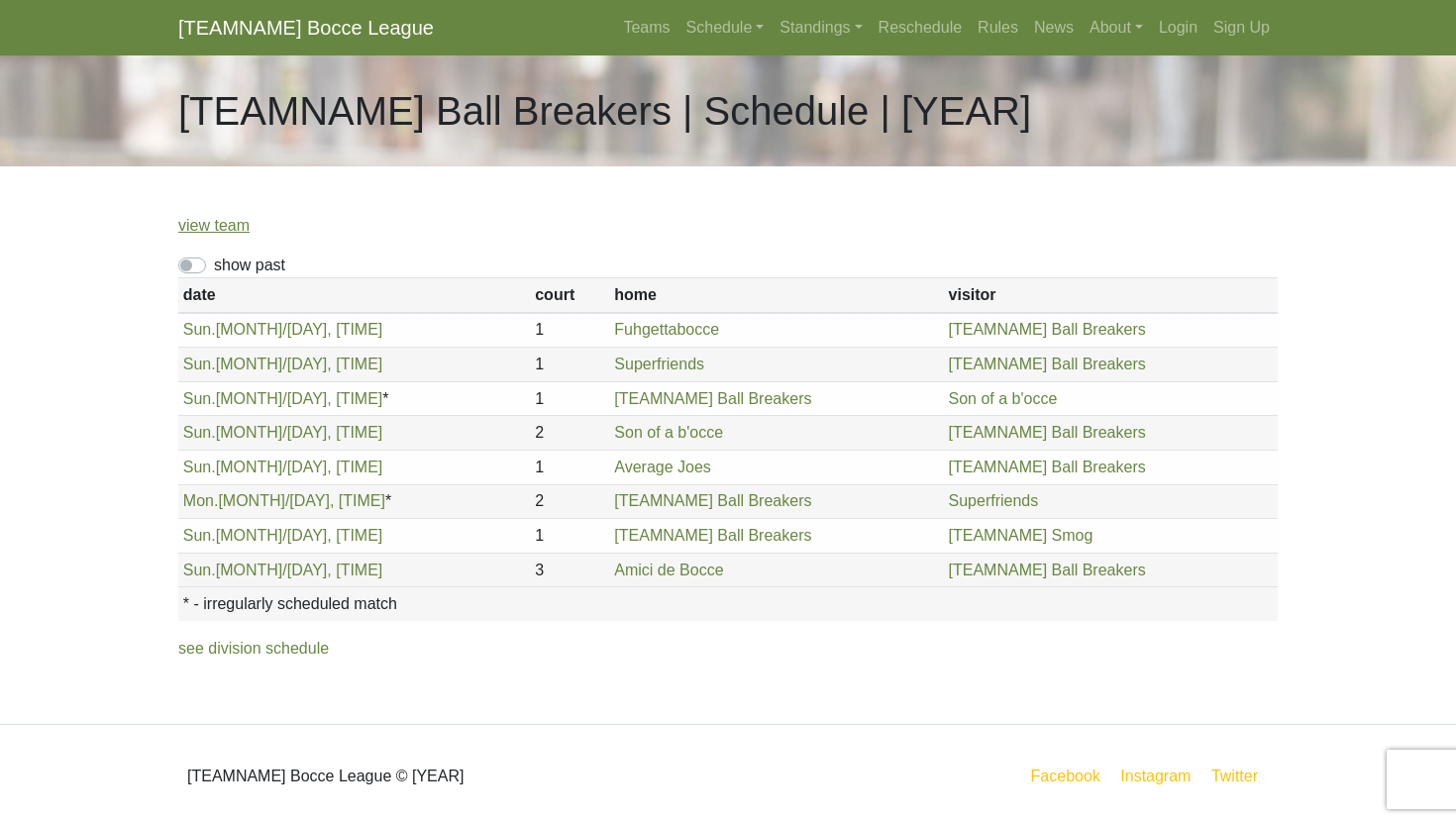 drag, startPoint x: 1104, startPoint y: 576, endPoint x: 167, endPoint y: 286, distance: 980.8512 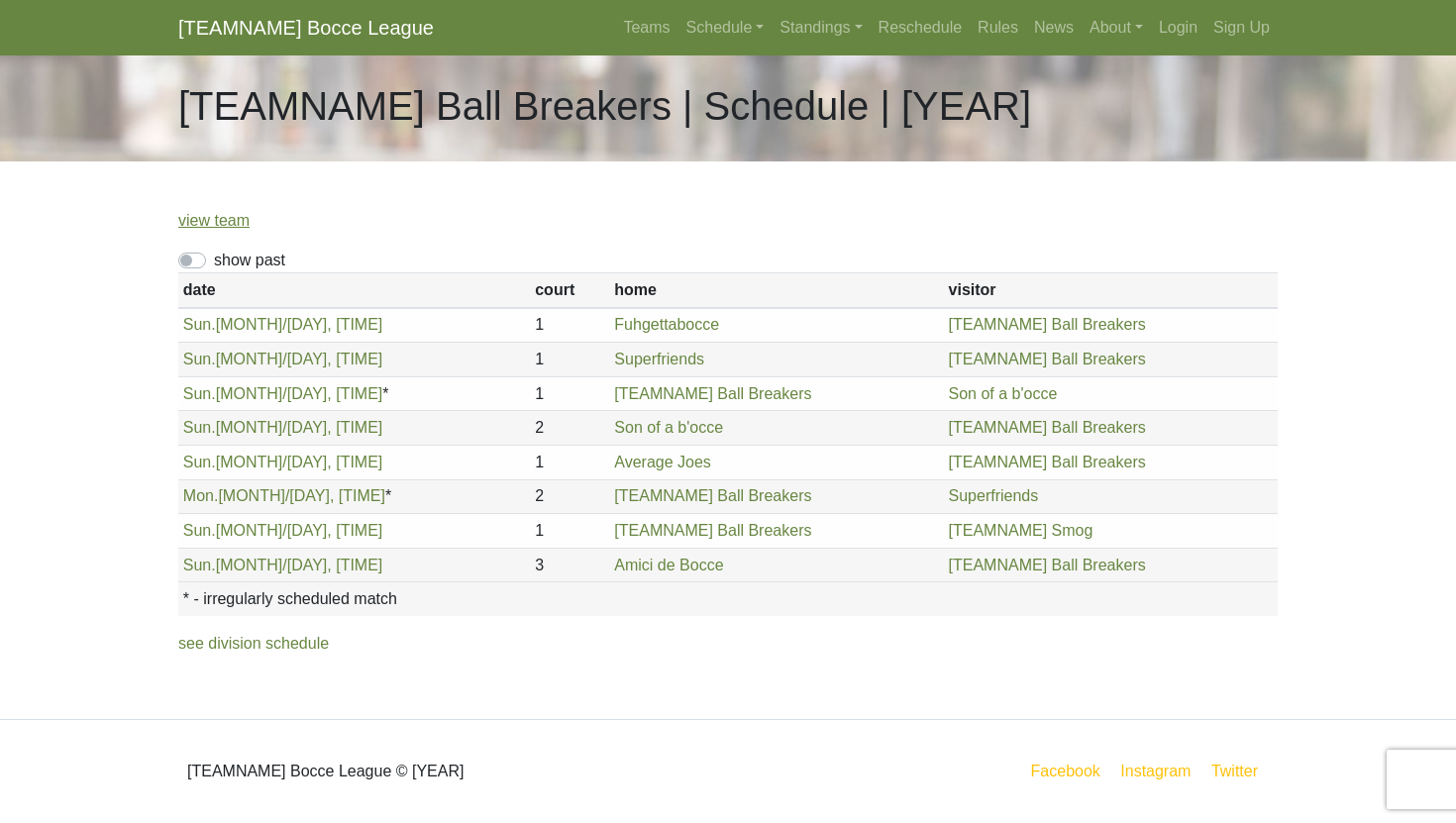 scroll, scrollTop: 0, scrollLeft: 0, axis: both 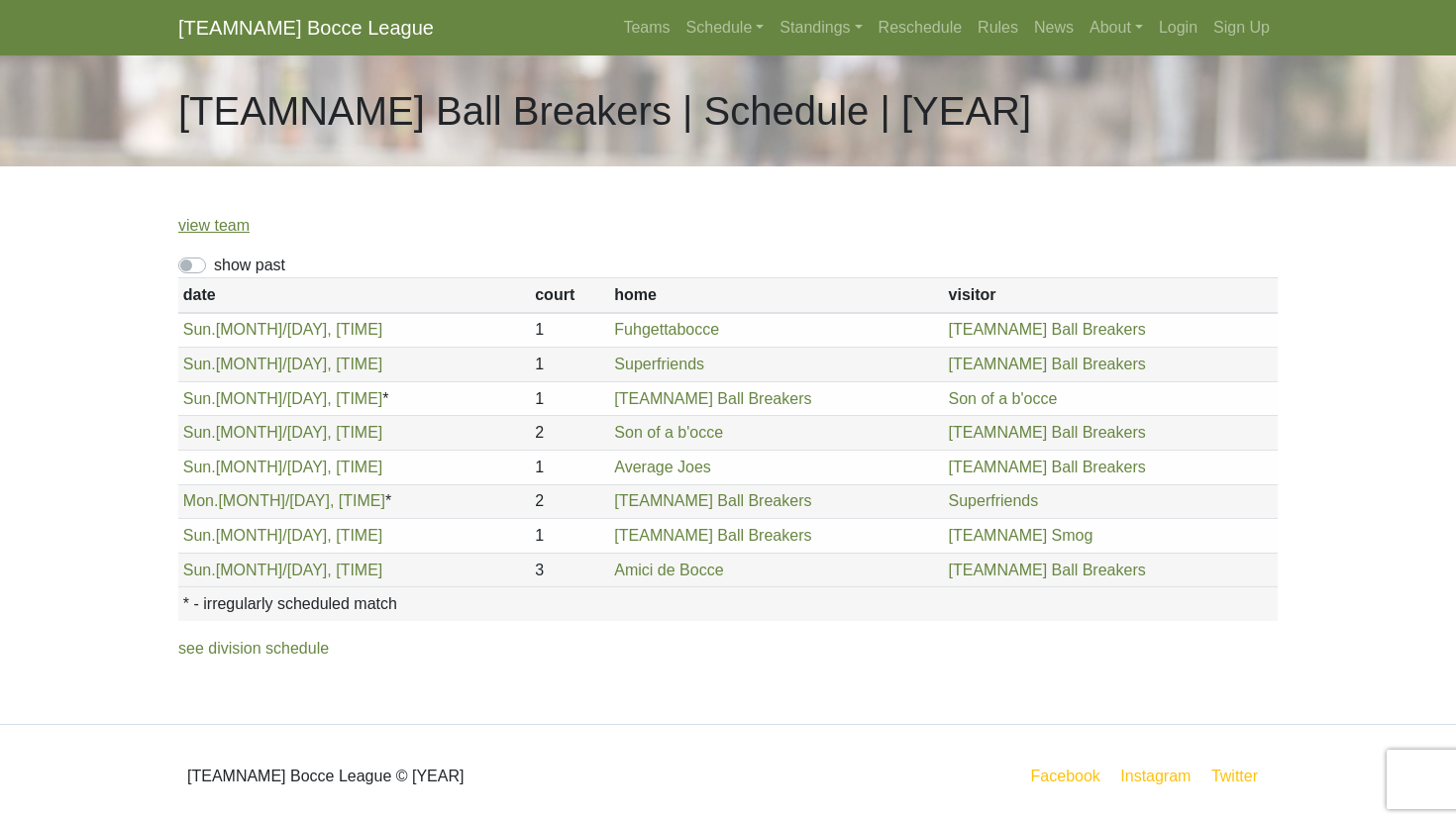 click on "show past" at bounding box center (250, 265) 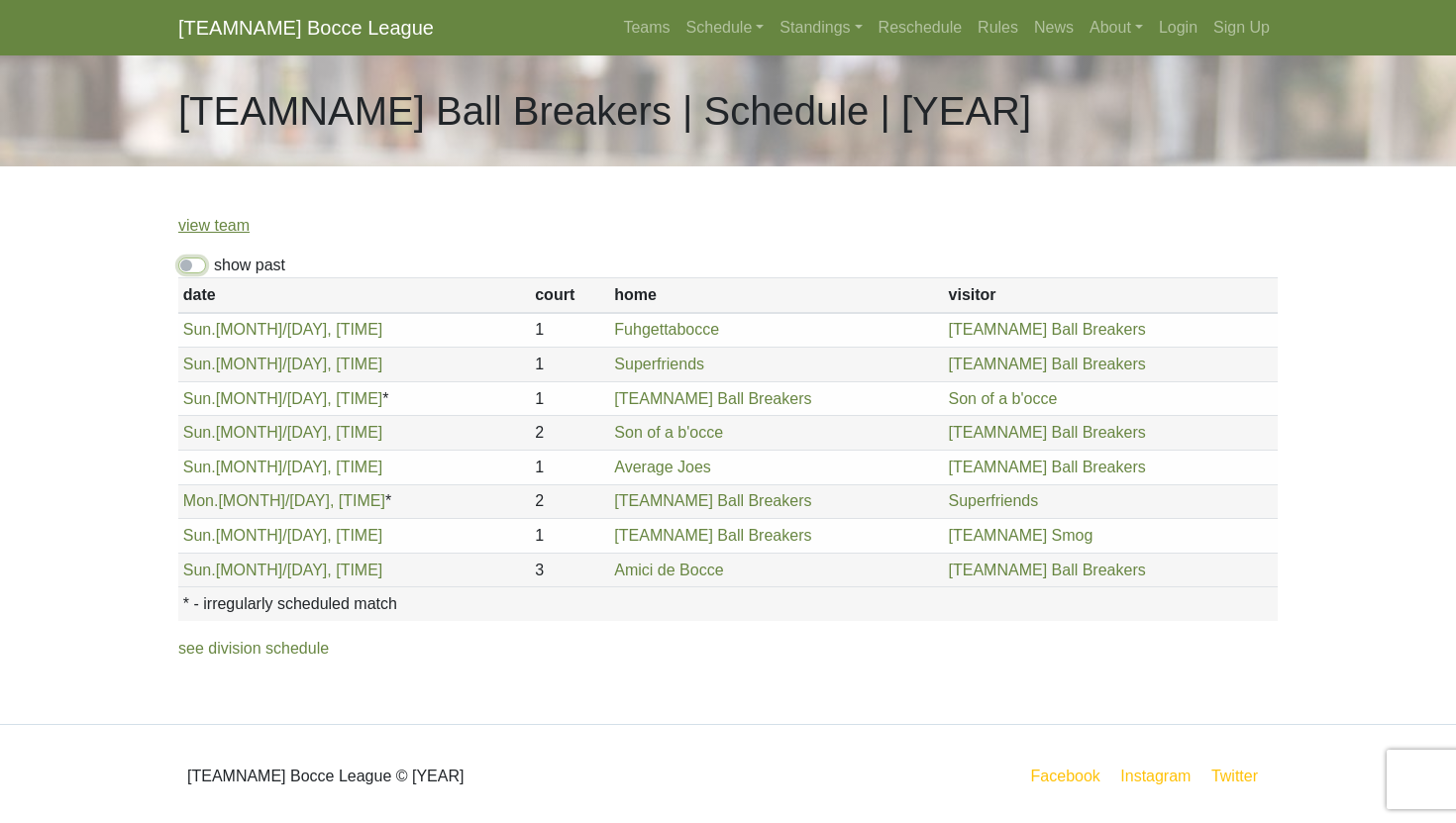click on "show past" at bounding box center (220, 259) 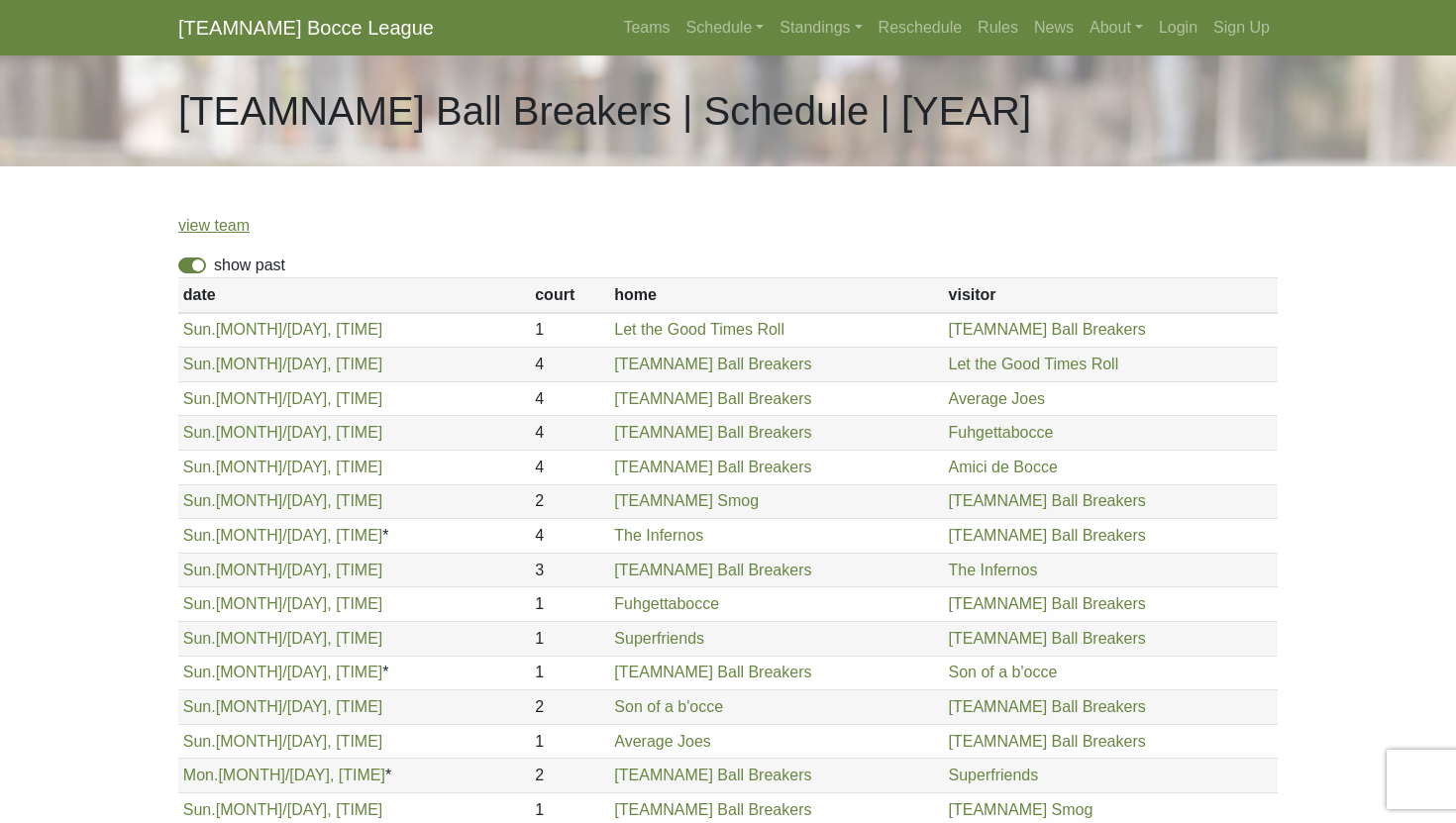 click on "show past" at bounding box center [250, 265] 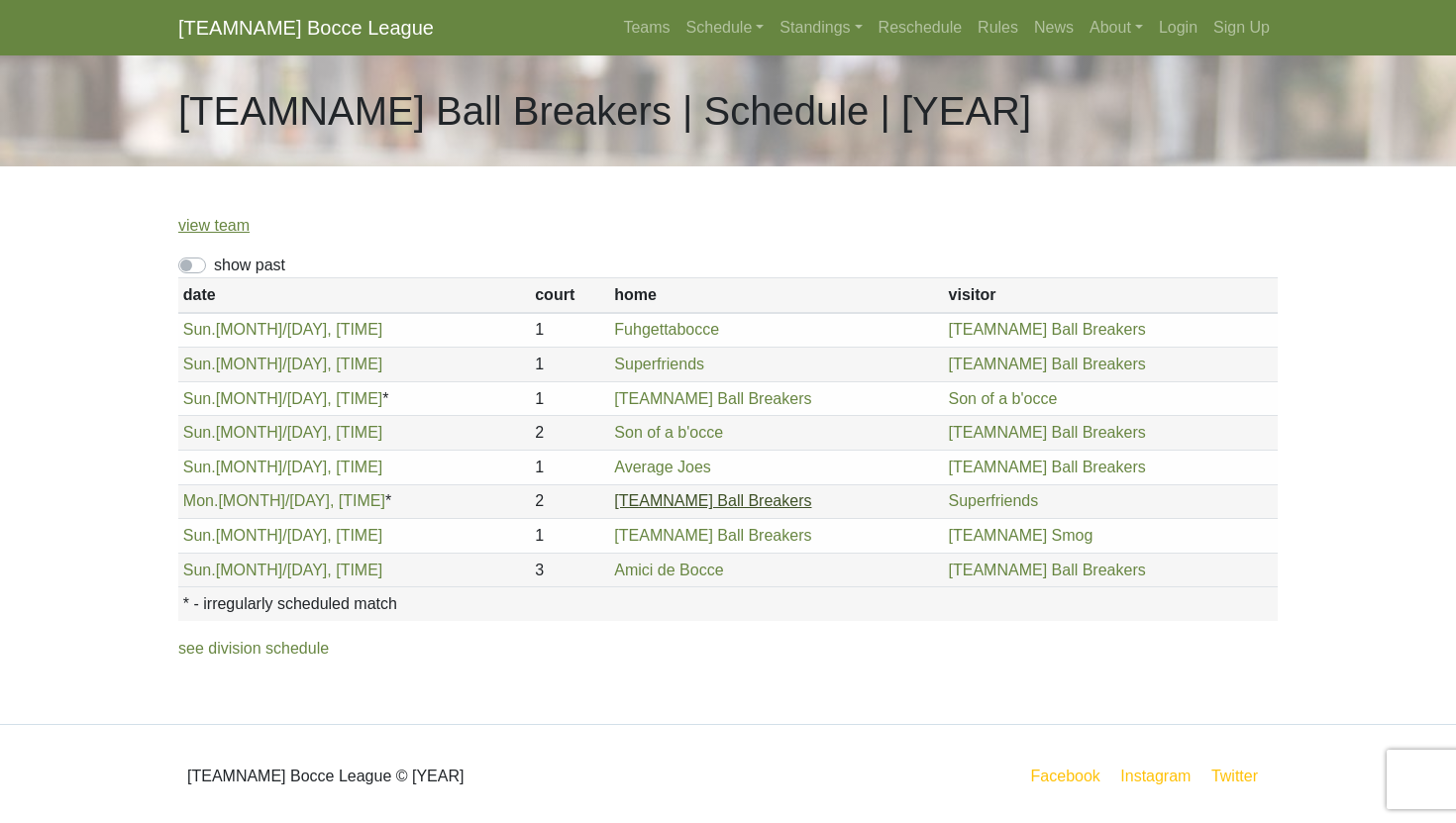 drag, startPoint x: 160, startPoint y: 121, endPoint x: 635, endPoint y: 505, distance: 610.80357 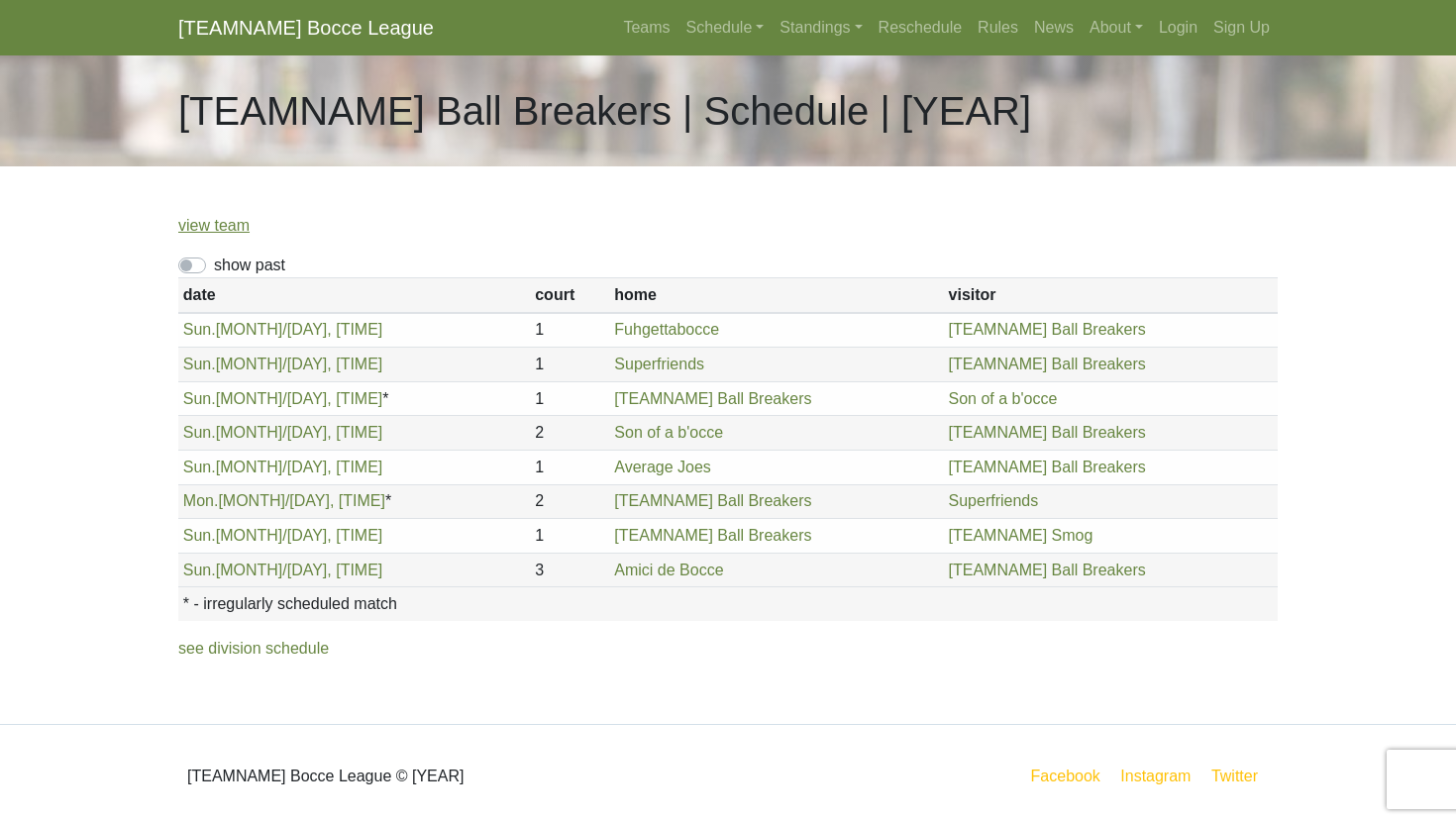 click on "view team
show past
date
court
home
visitor
* - irregularly scheduled match
Sun.
5/4, 6pm
1
Let the Good Times Roll
4" at bounding box center (728, 445) 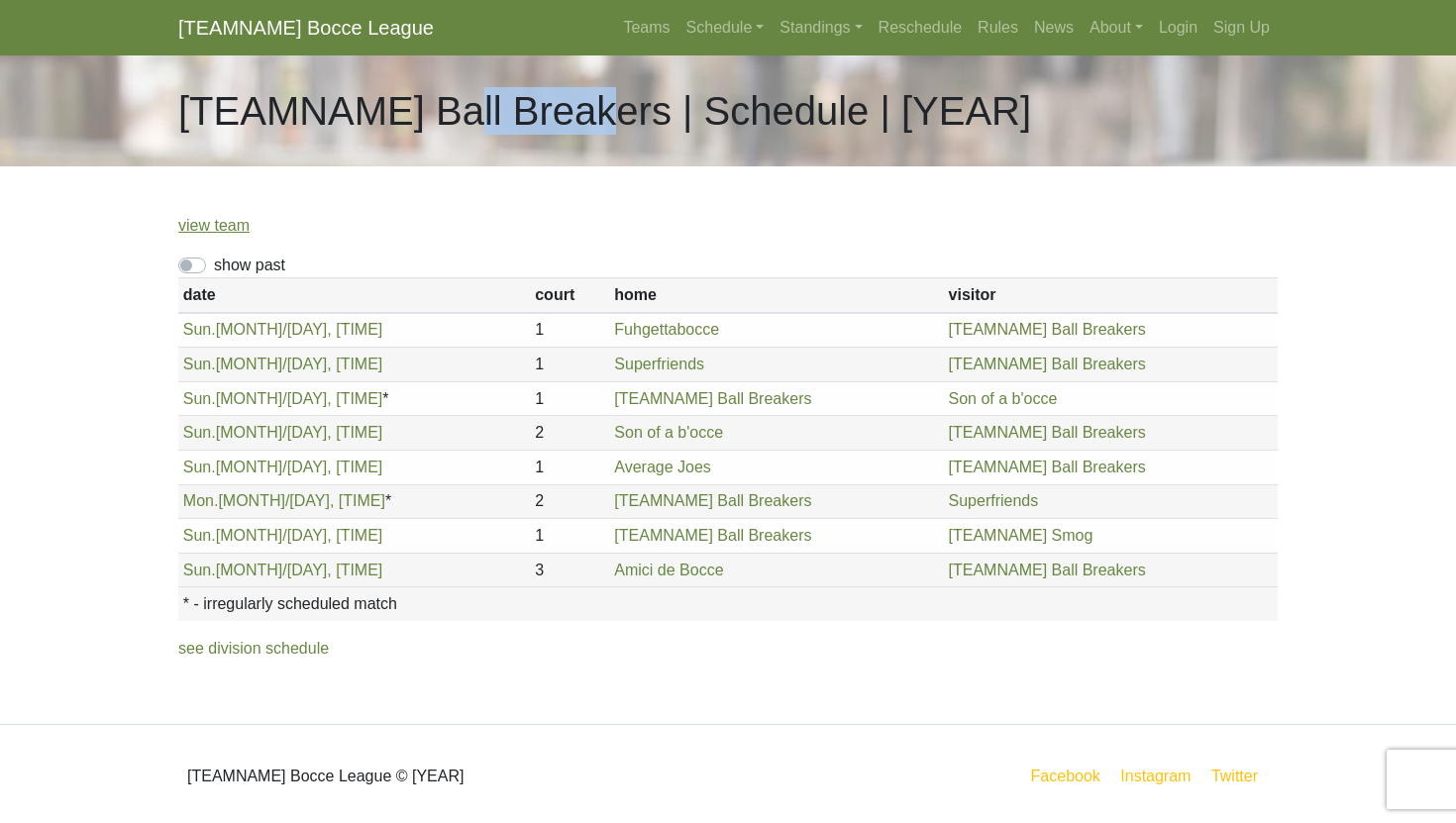 click on "Benicia Ball Breakers | Schedule" at bounding box center (604, 111) 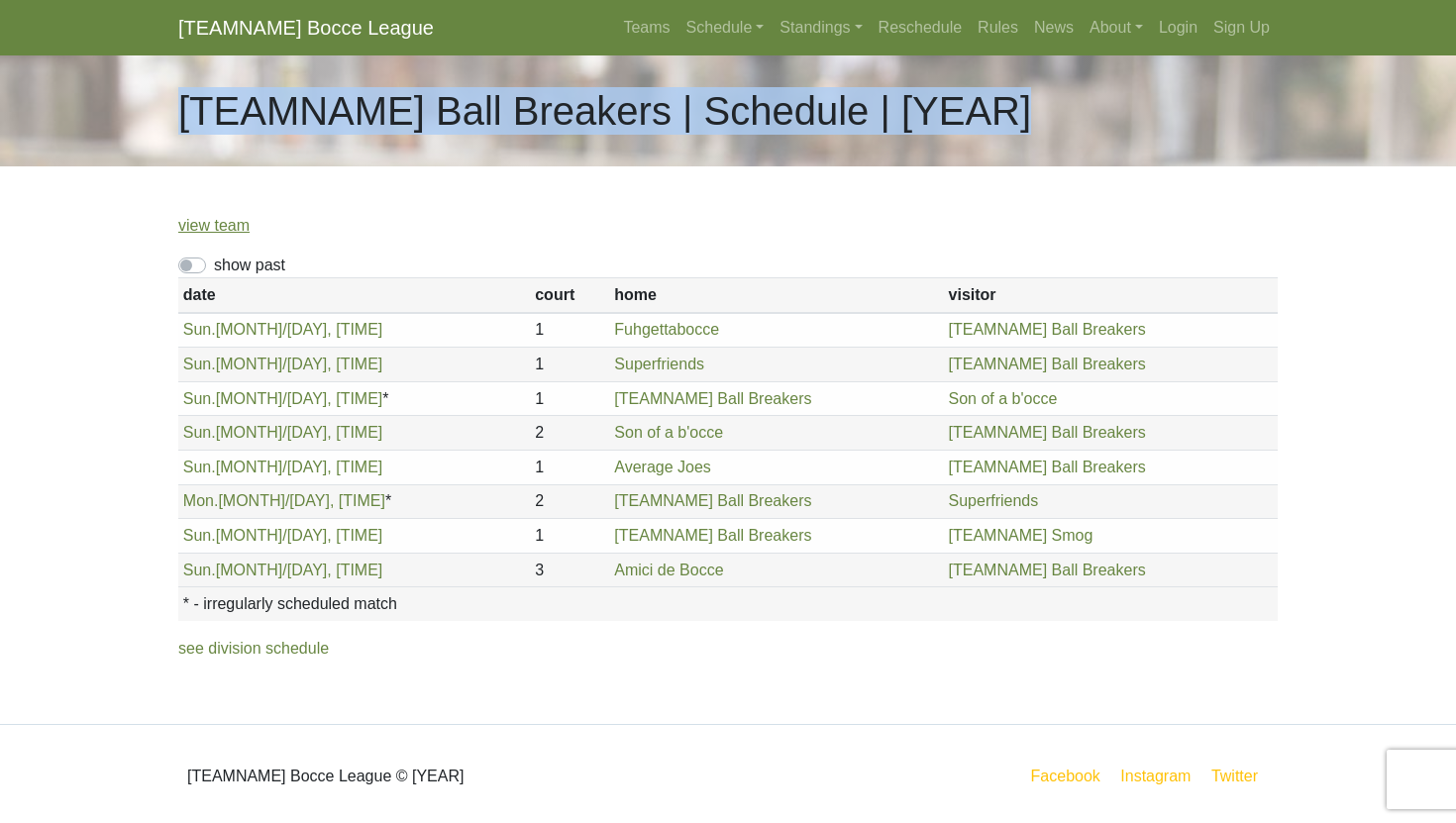 click on "Benicia Ball Breakers | Schedule" at bounding box center [604, 111] 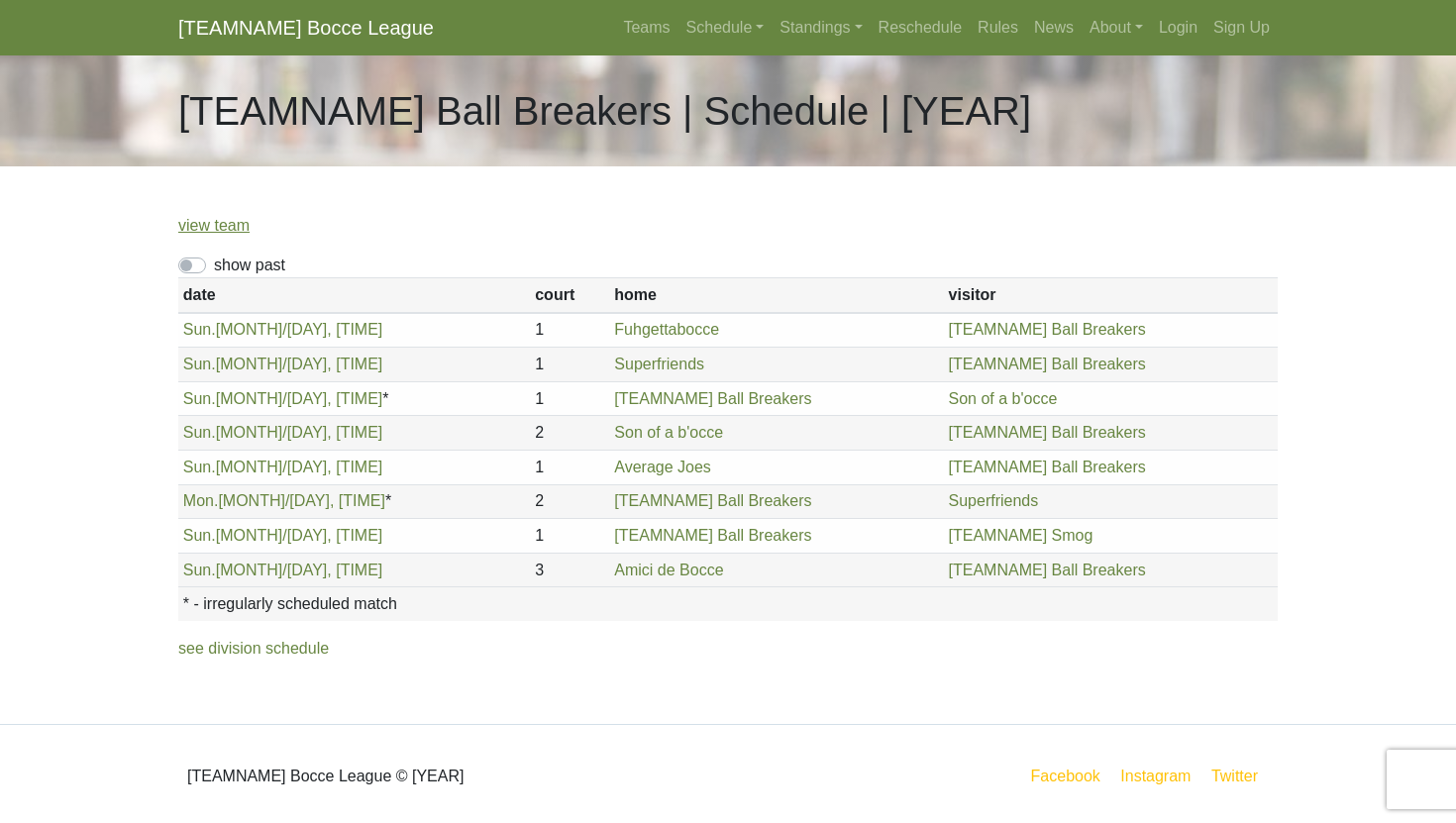 click on "view team" at bounding box center (728, 226) 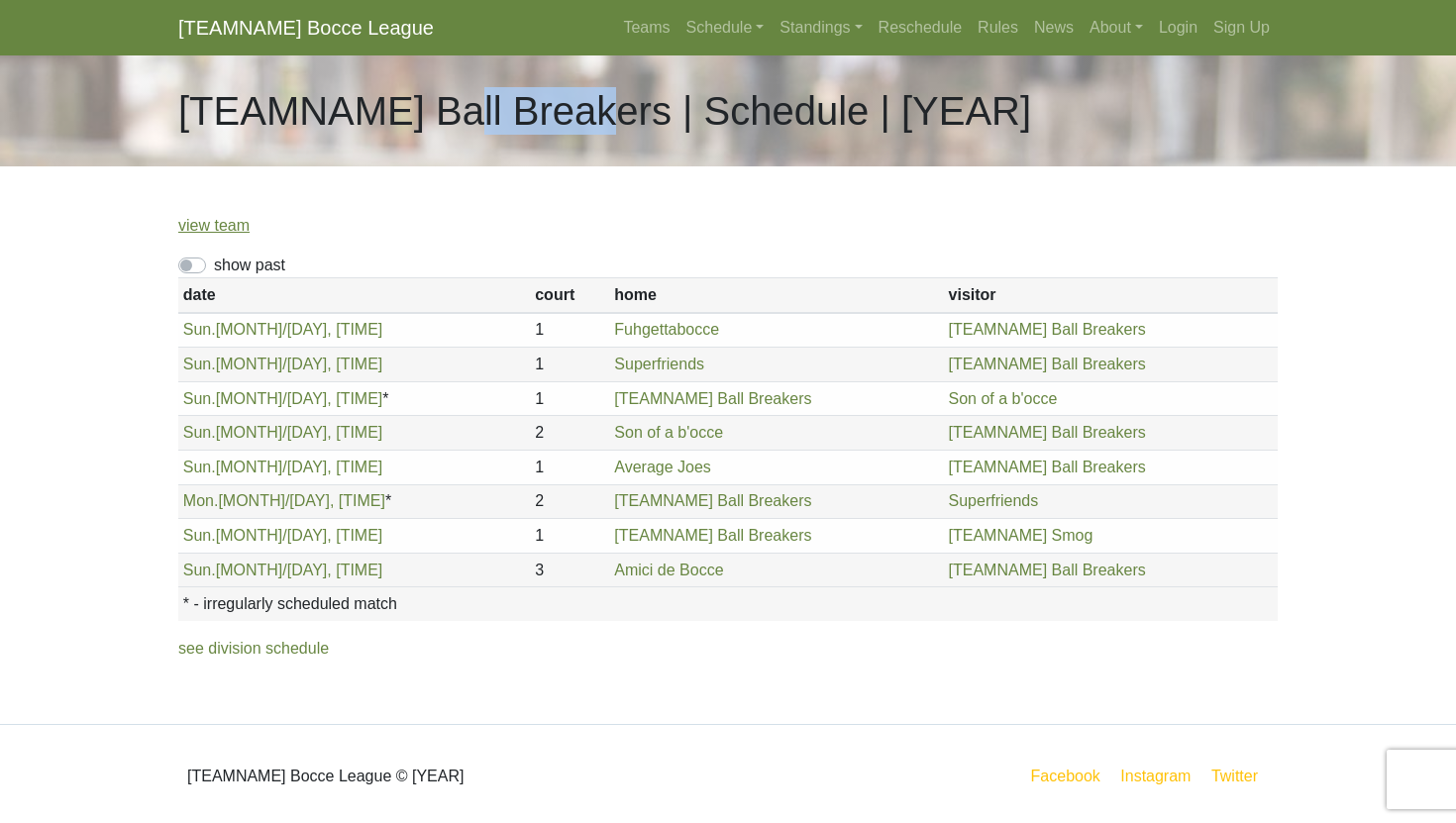 click on "Benicia Ball Breakers | Schedule" at bounding box center (604, 111) 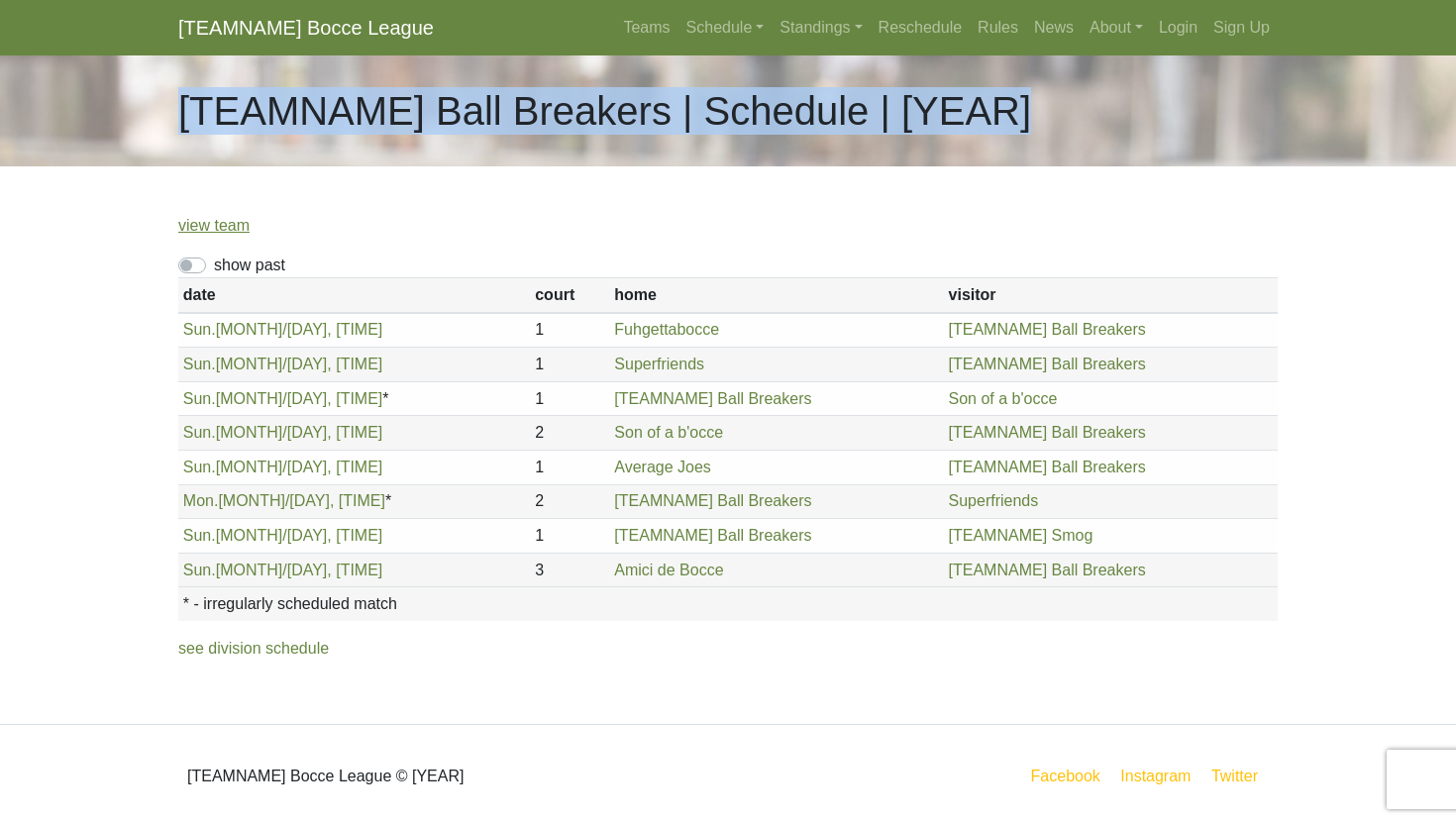 click on "Benicia Ball Breakers | Schedule" at bounding box center [604, 111] 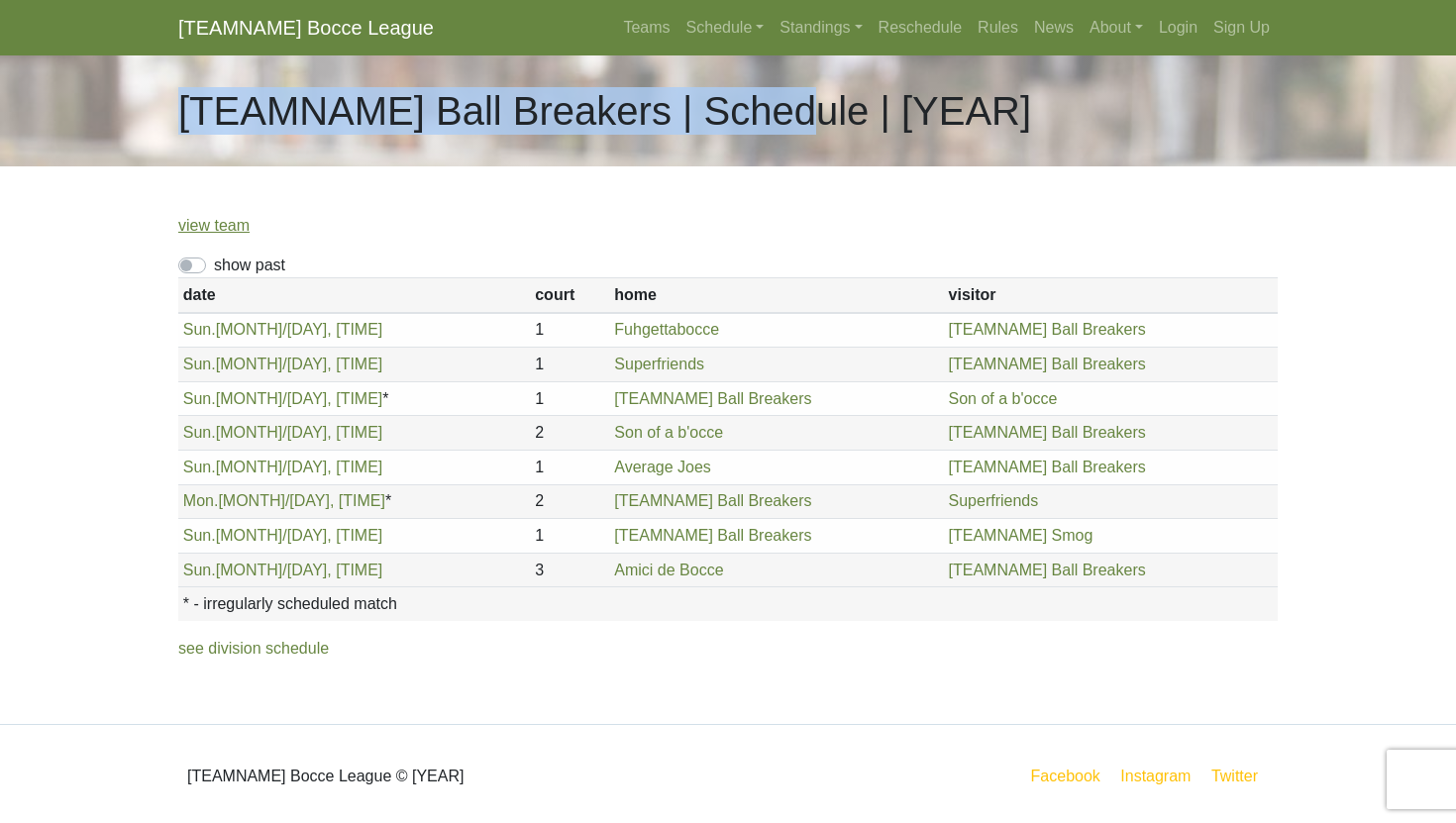 drag, startPoint x: 176, startPoint y: 114, endPoint x: 809, endPoint y: 148, distance: 633.9125 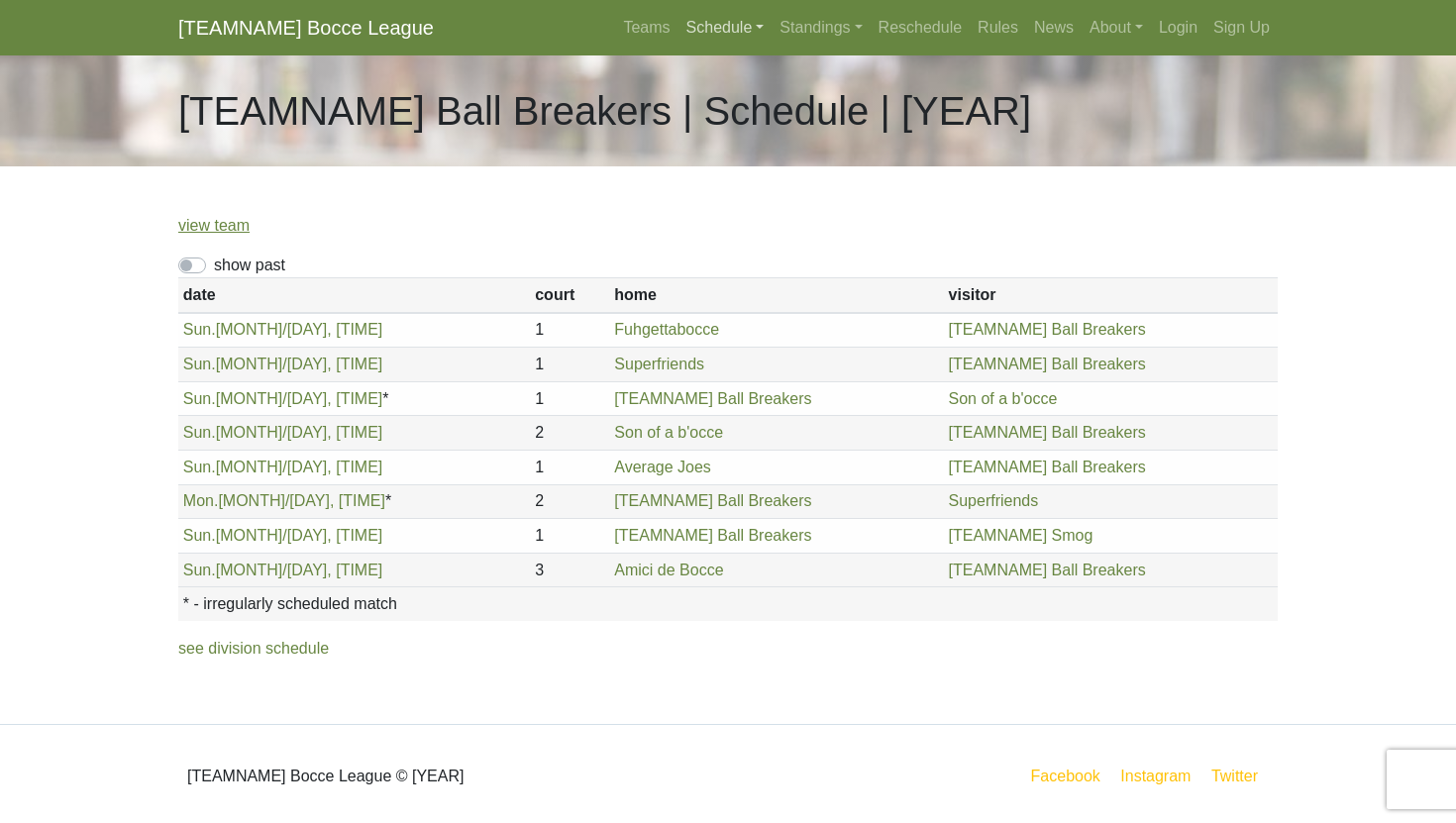 click on "Schedule" at bounding box center [725, 28] 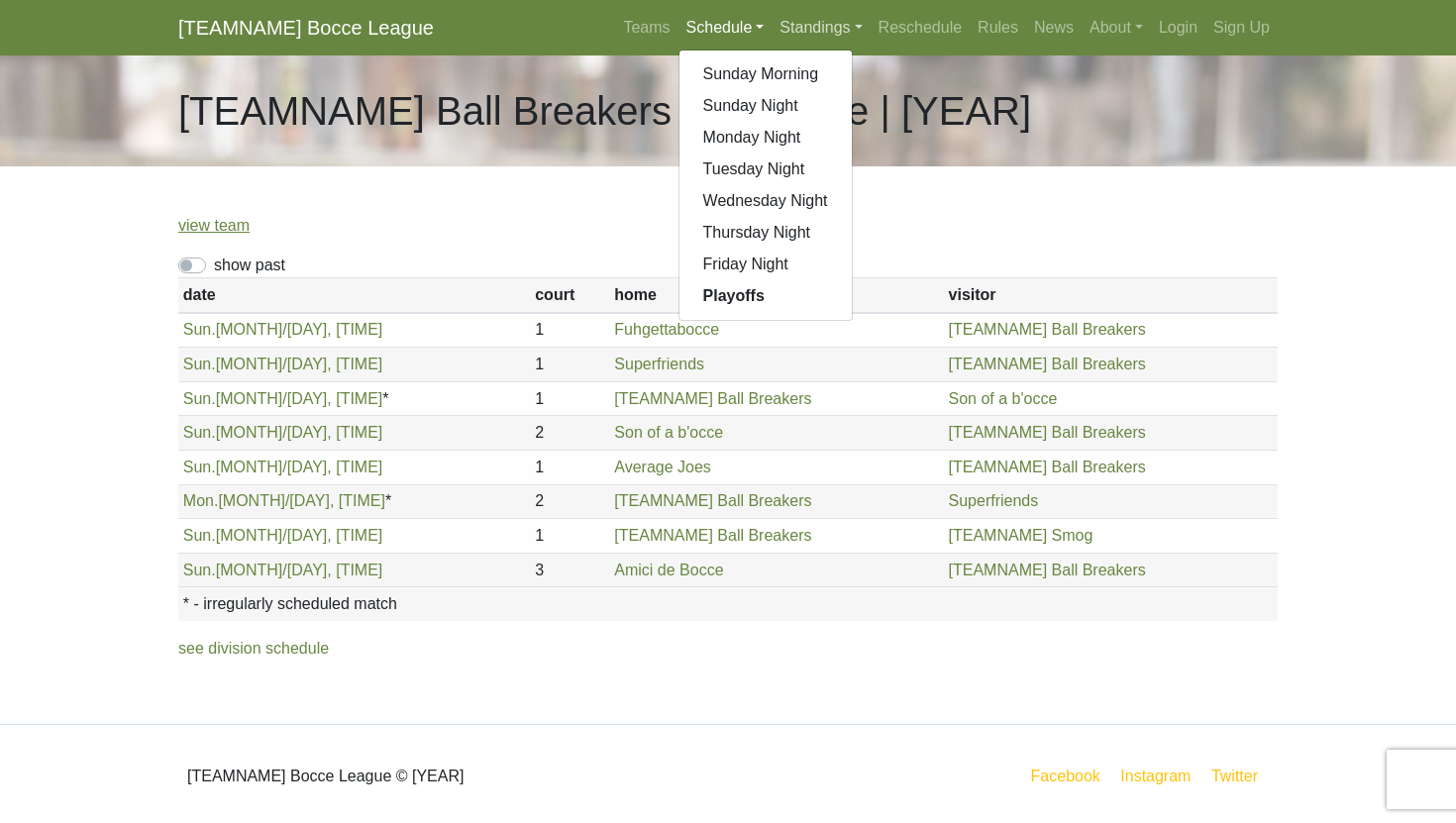 click on "Standings" at bounding box center (820, 28) 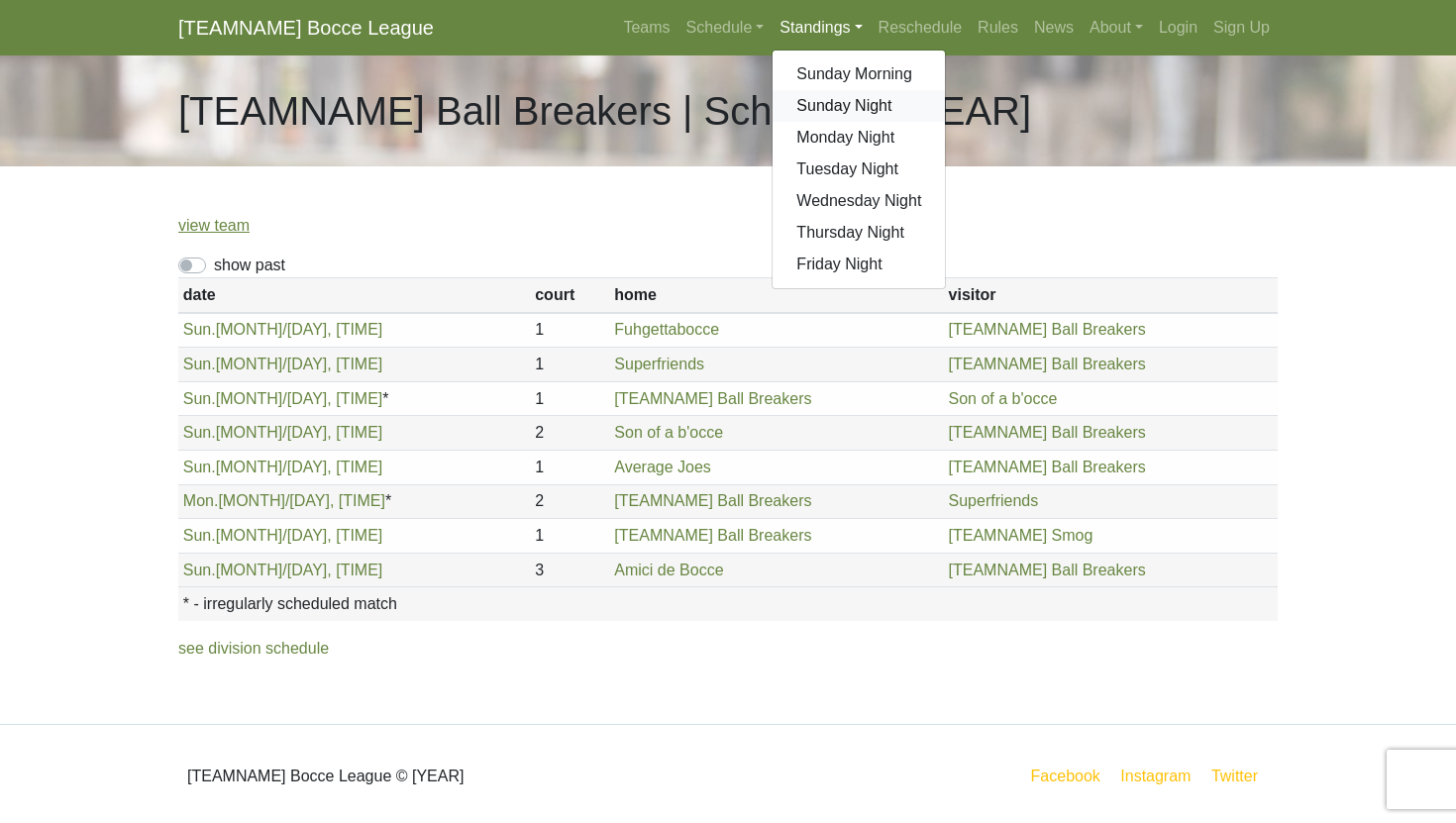 click on "Sunday Night" at bounding box center (859, 106) 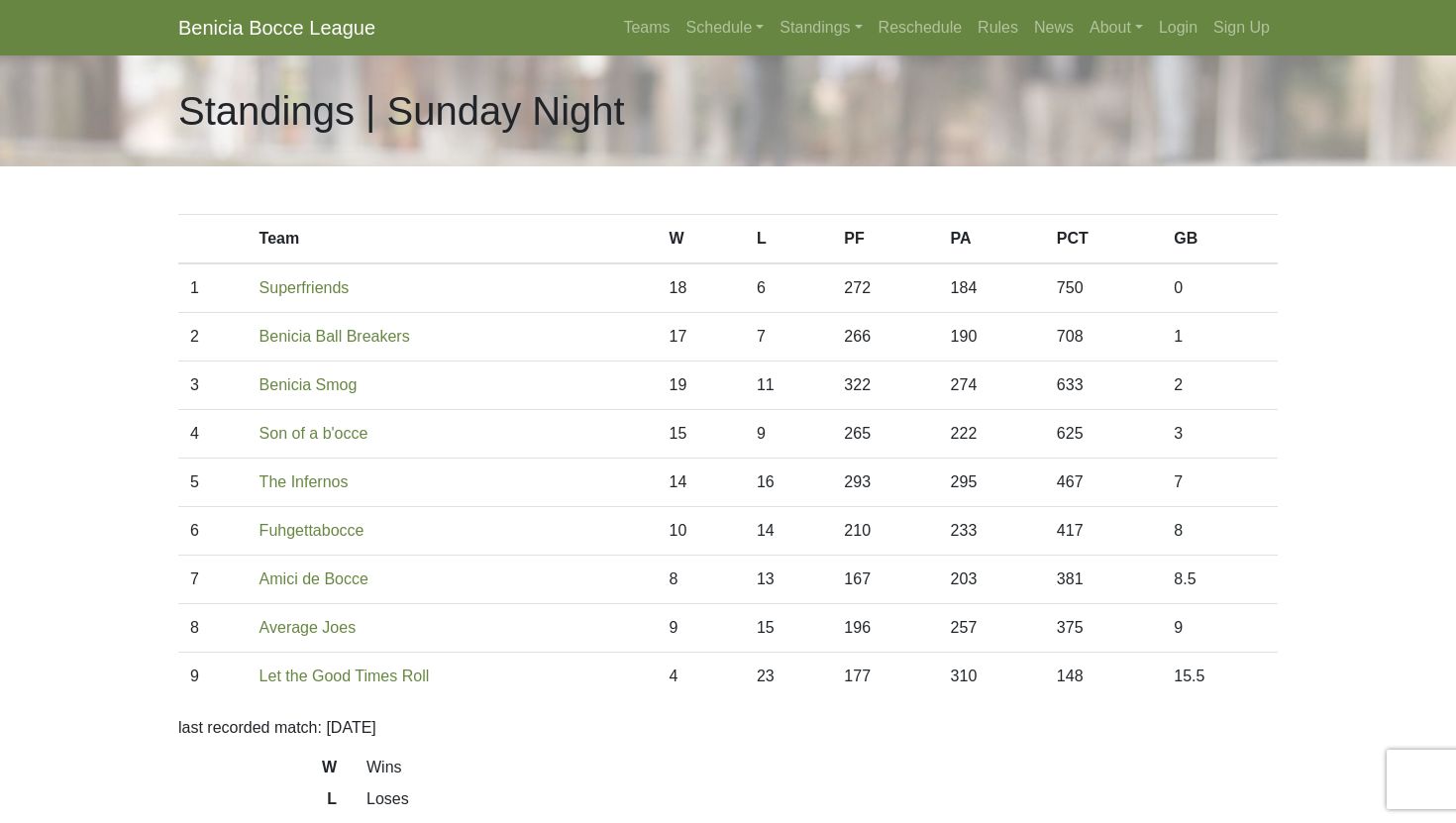 scroll, scrollTop: 0, scrollLeft: 0, axis: both 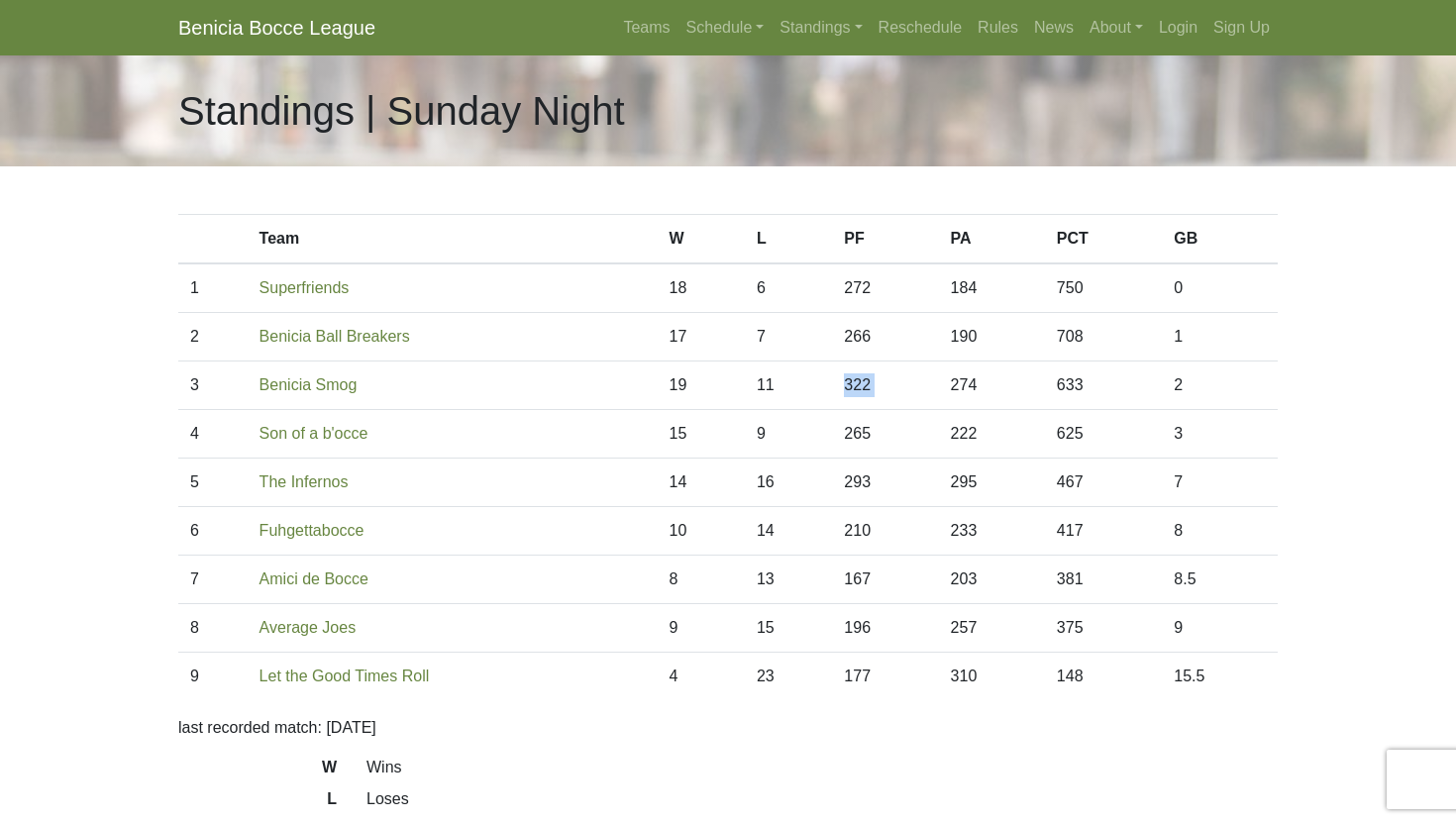 click on "322" at bounding box center (884, 288) 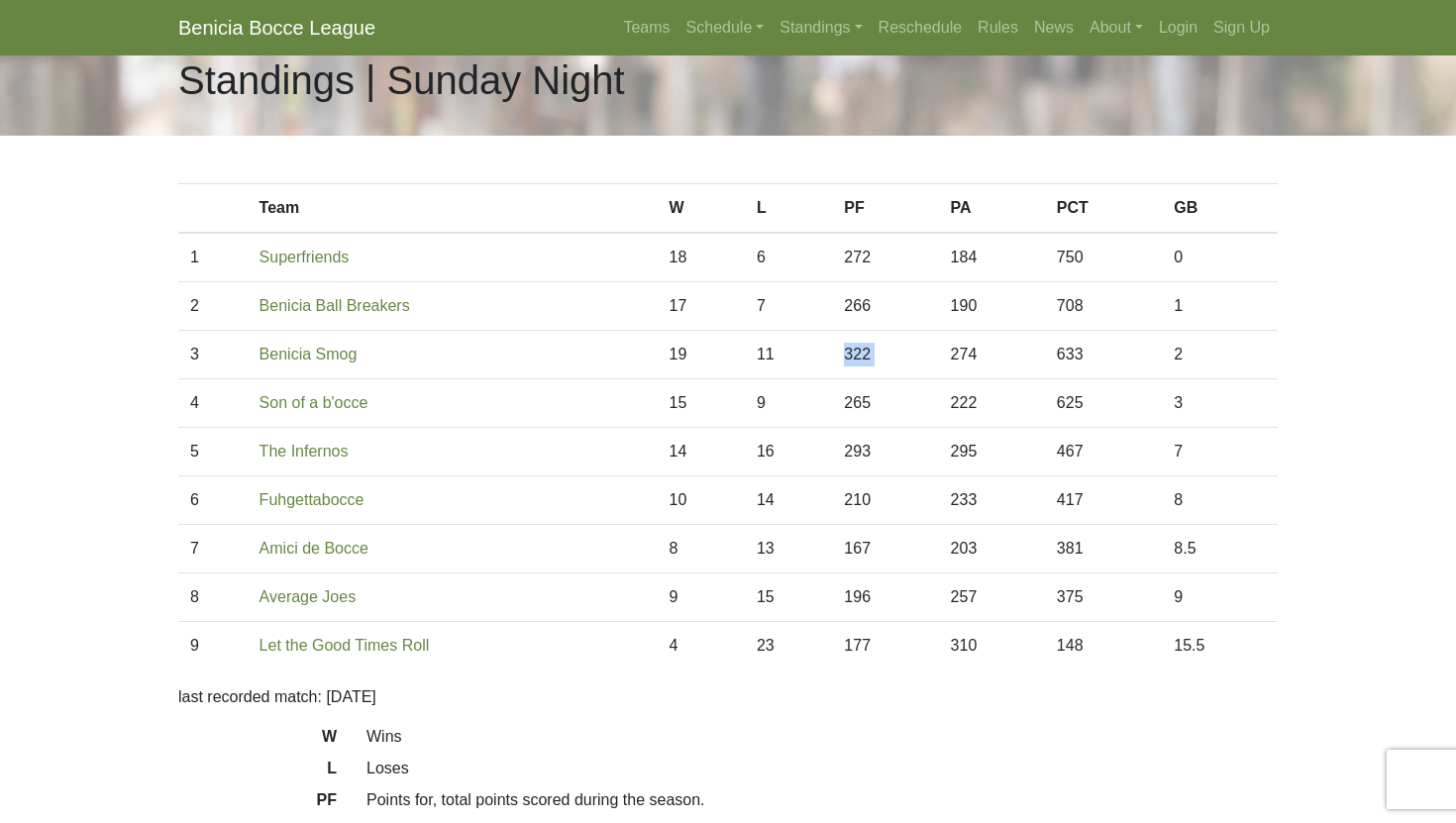 scroll, scrollTop: 52, scrollLeft: 0, axis: vertical 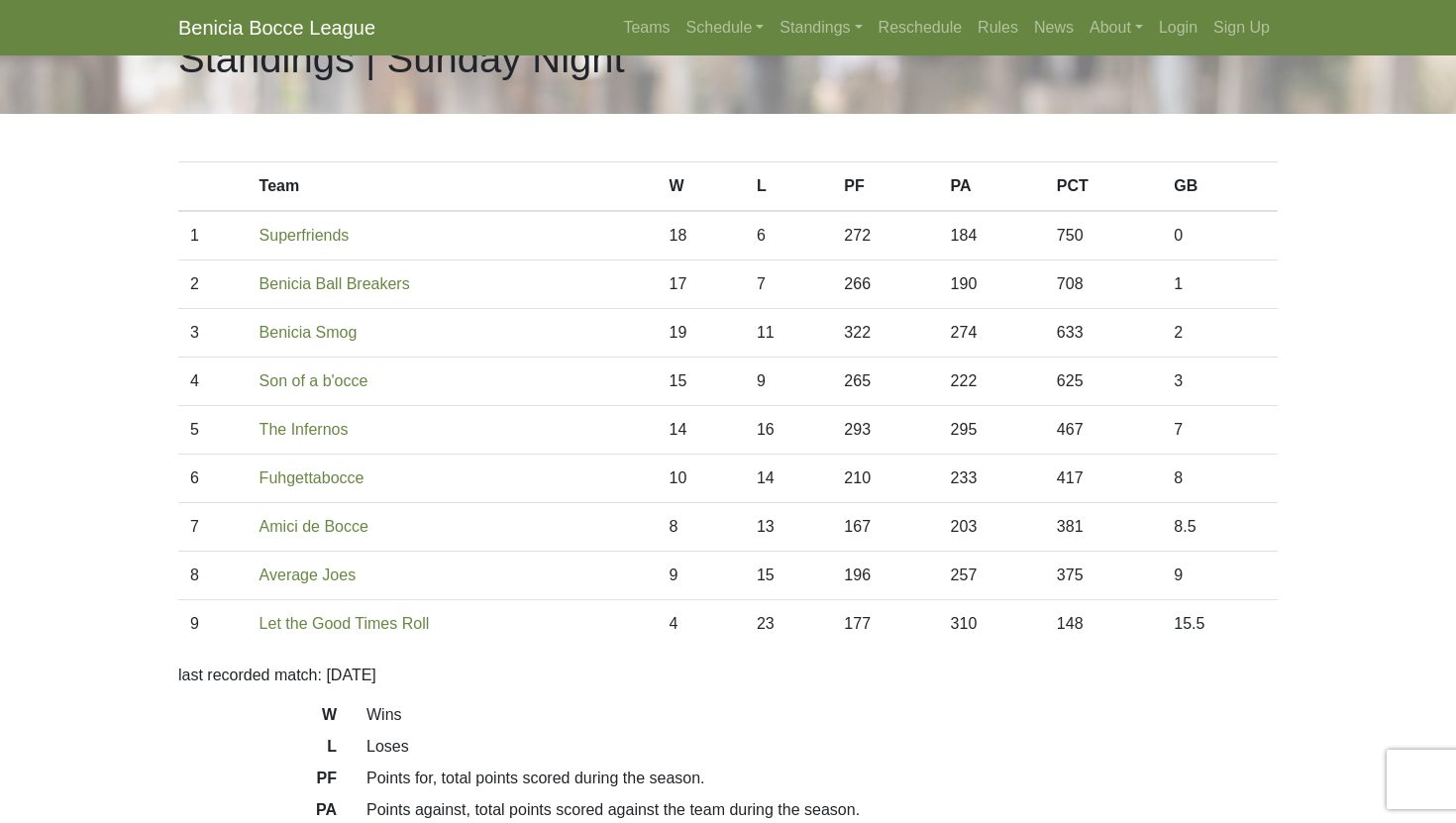 click on "[TEAM NAME]" at bounding box center [453, 236] 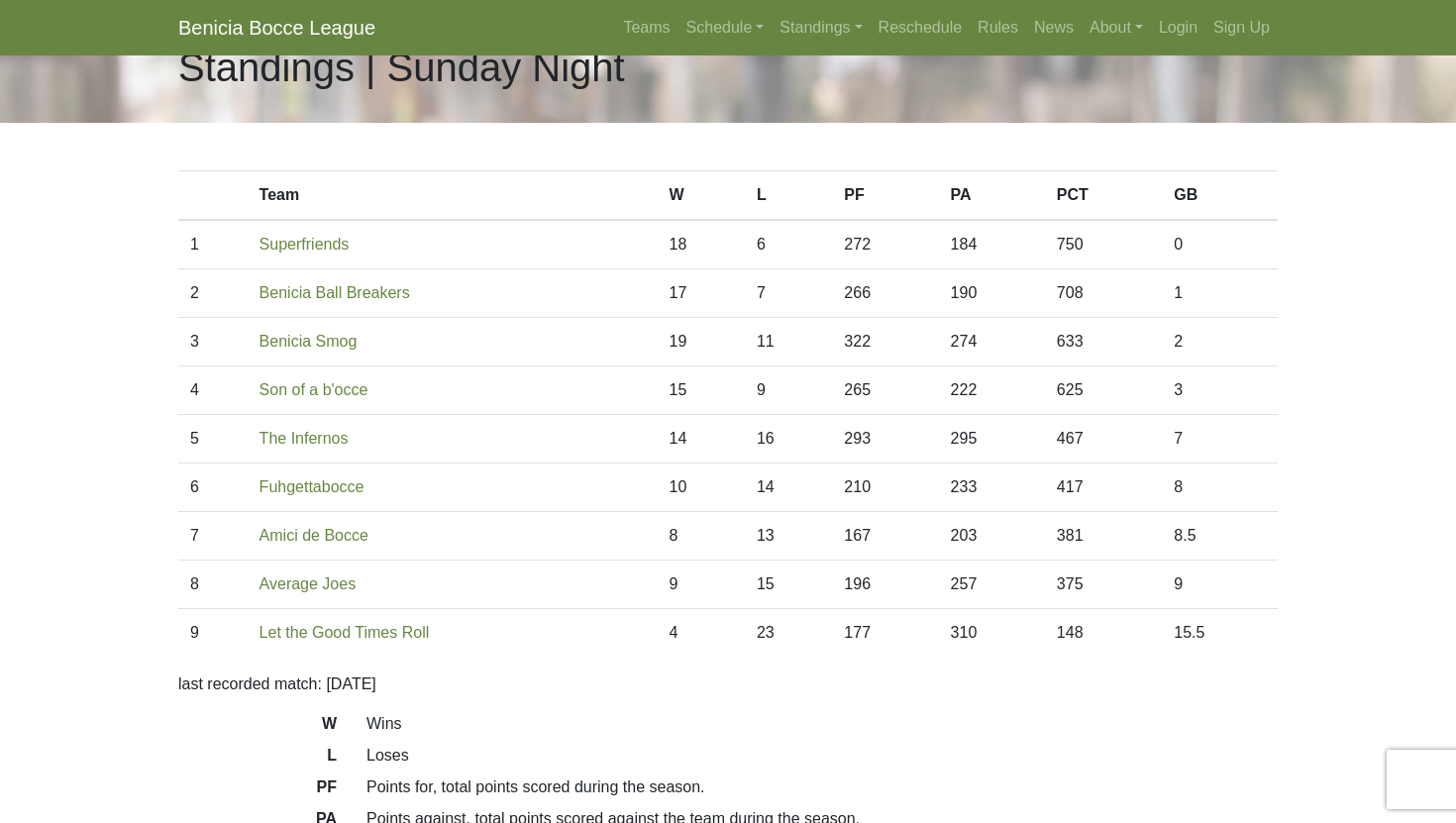 scroll, scrollTop: 51, scrollLeft: 0, axis: vertical 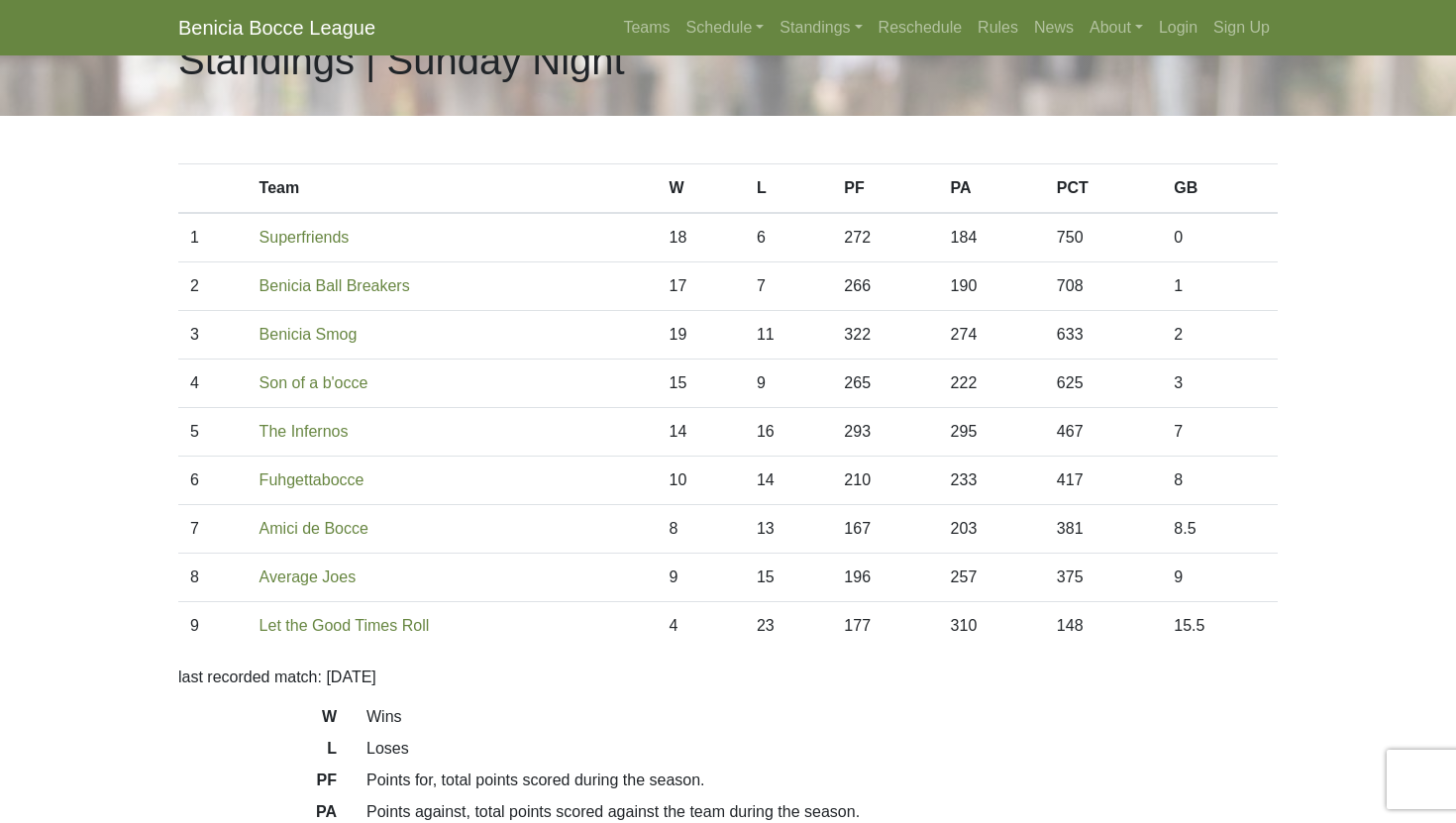 click on "Son of a b'occe" at bounding box center (453, 238) 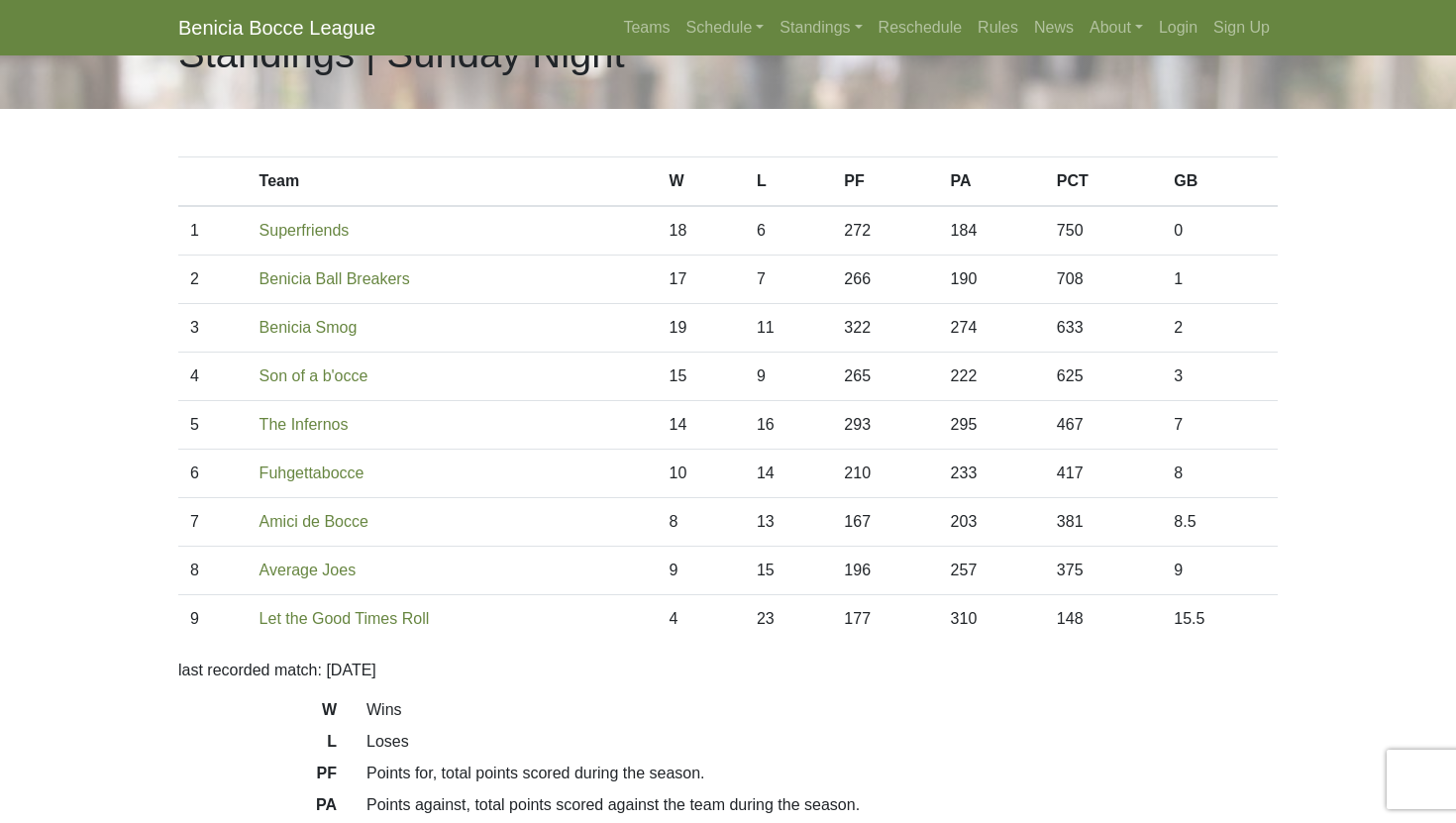 scroll, scrollTop: 59, scrollLeft: 0, axis: vertical 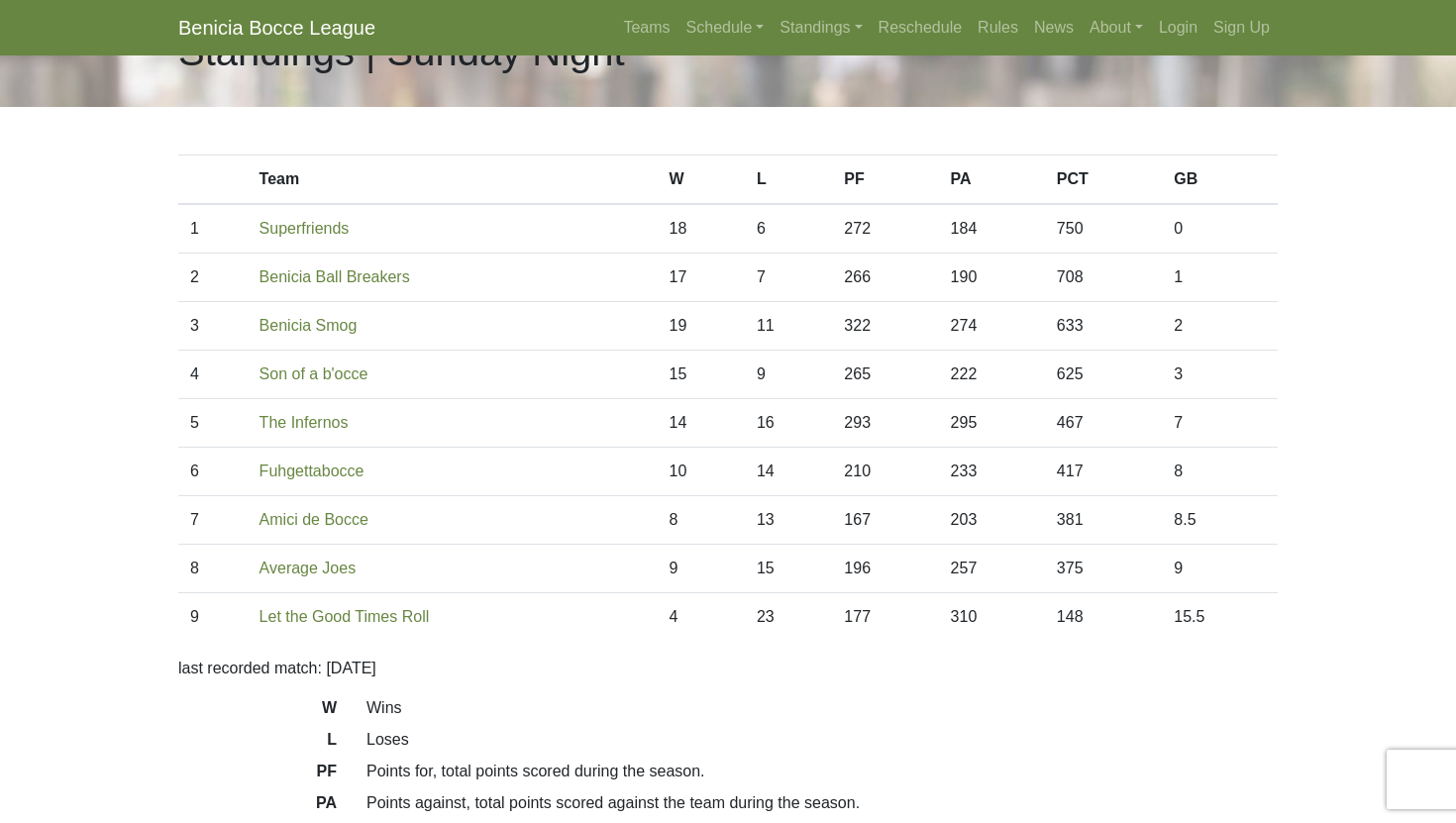 click on "The Infernos" at bounding box center (453, 229) 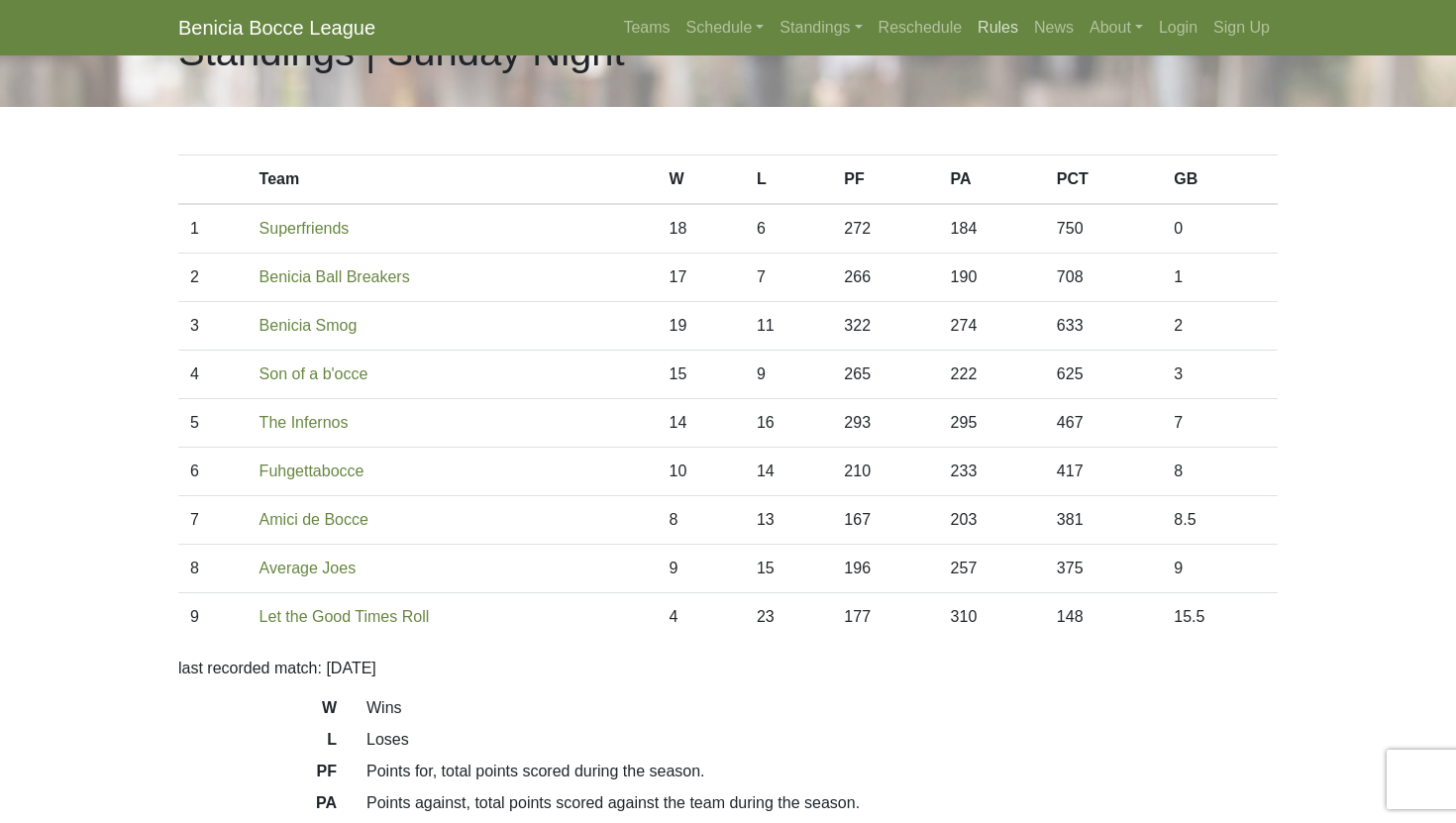 click on "Rules" at bounding box center (997, 28) 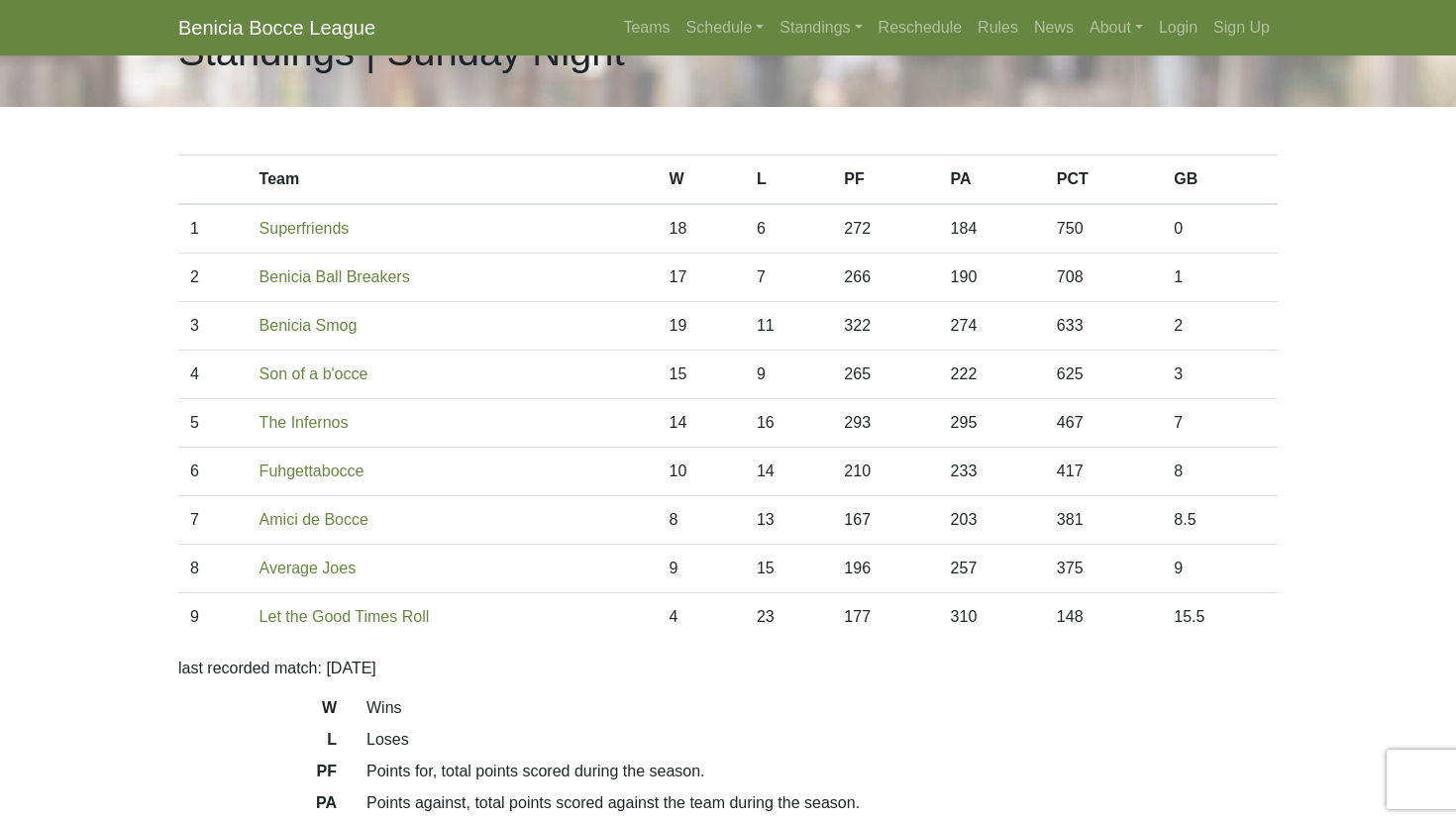 click on "Son of a b'occe" at bounding box center (453, 229) 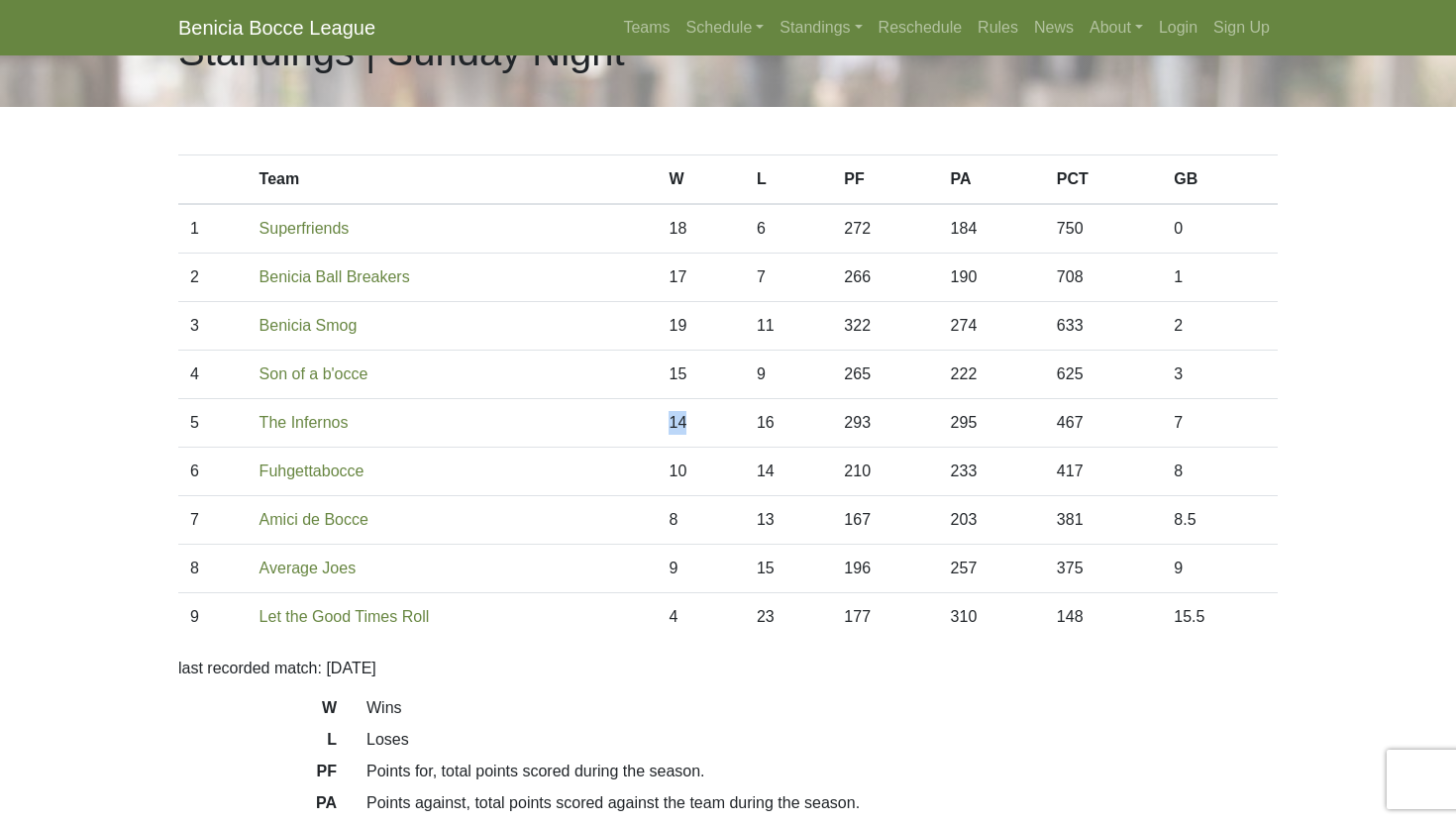 drag, startPoint x: 429, startPoint y: 420, endPoint x: 756, endPoint y: 436, distance: 327.3912 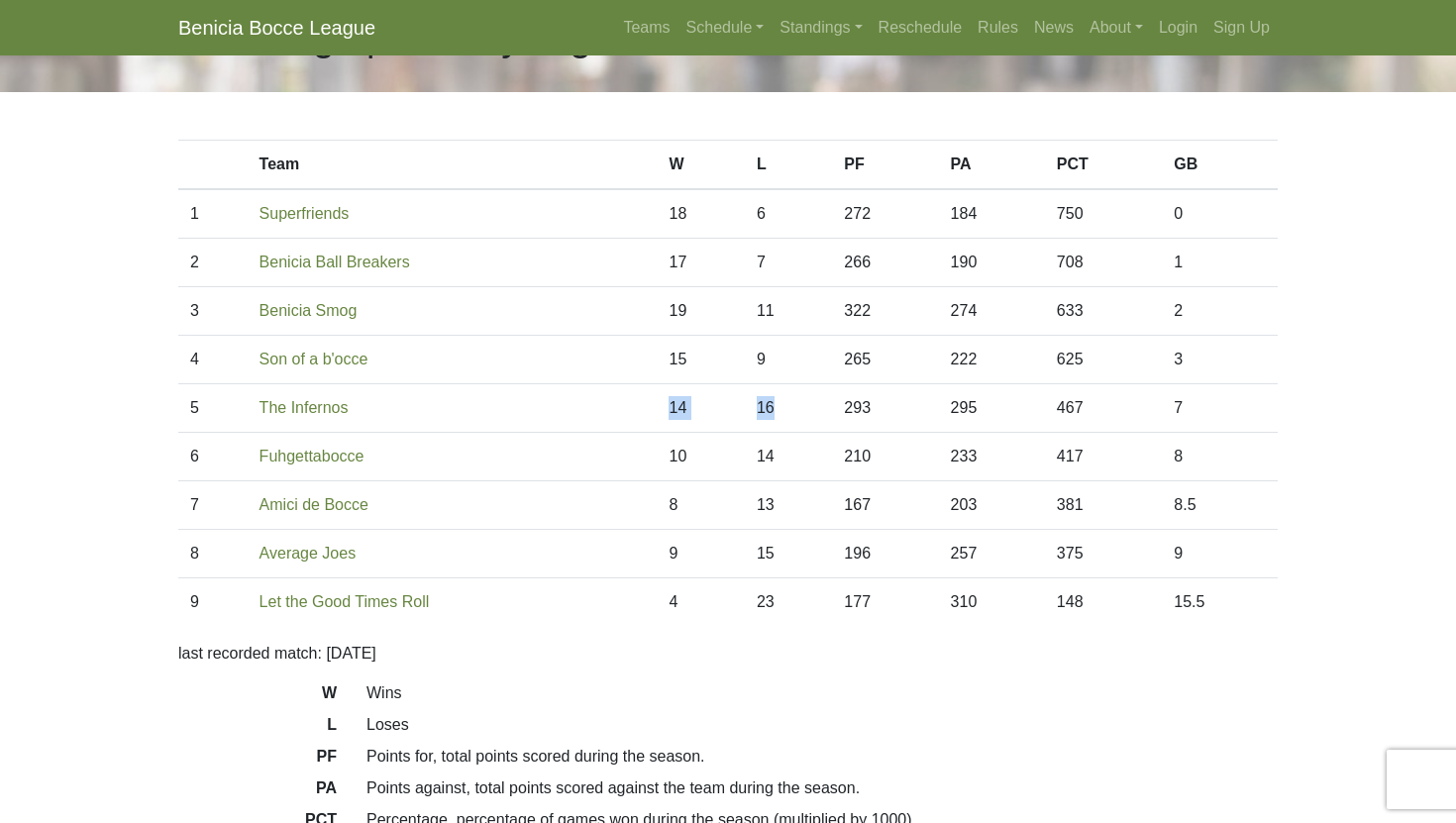 scroll, scrollTop: 71, scrollLeft: 0, axis: vertical 